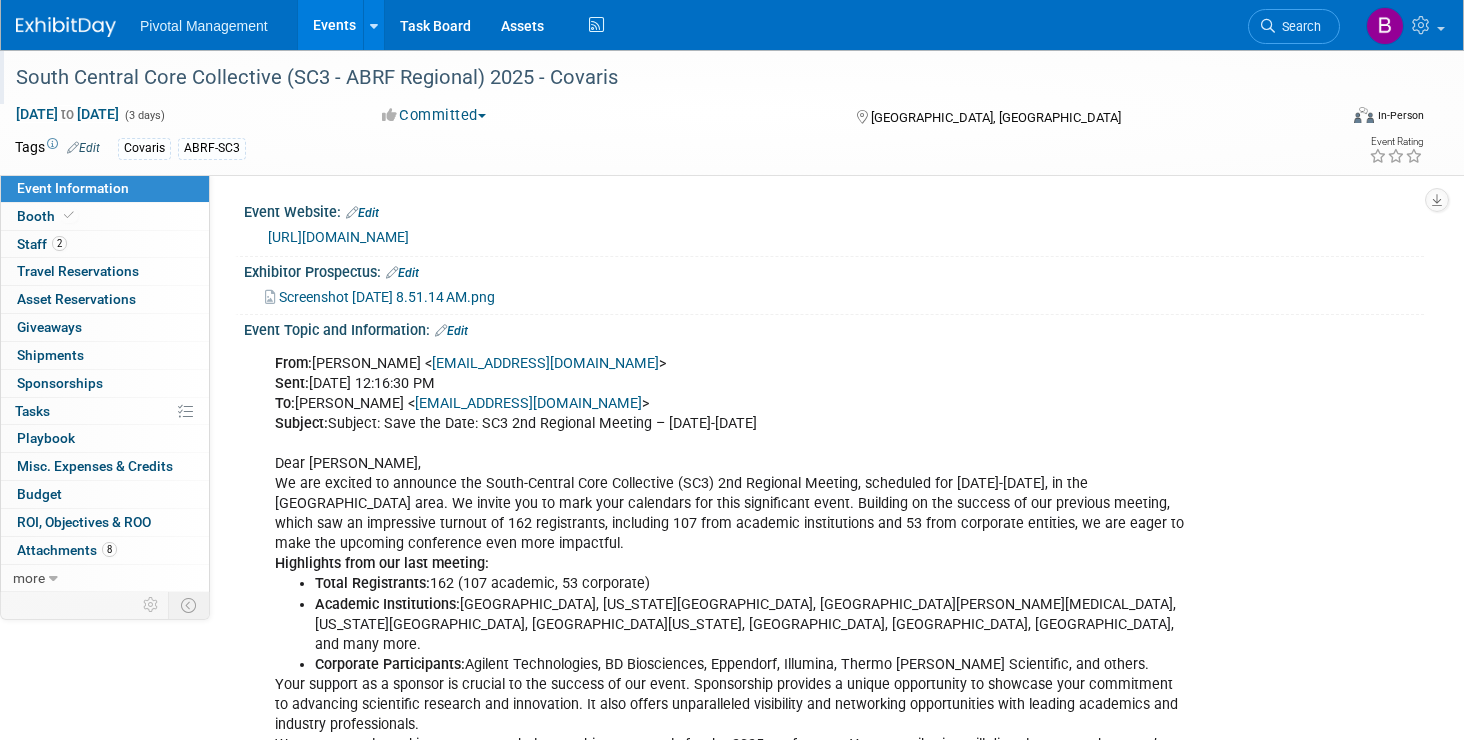 scroll, scrollTop: 0, scrollLeft: 0, axis: both 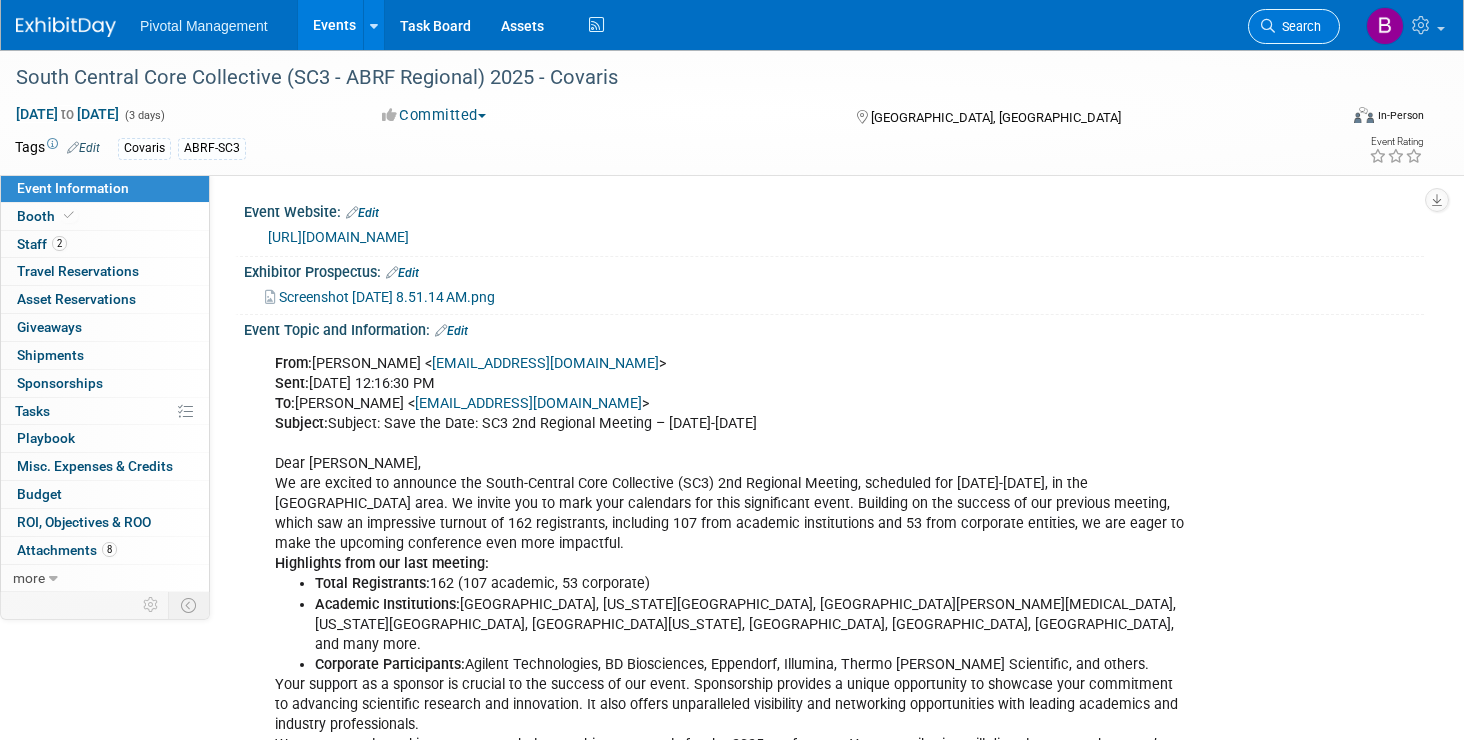 click on "Search" at bounding box center (1298, 26) 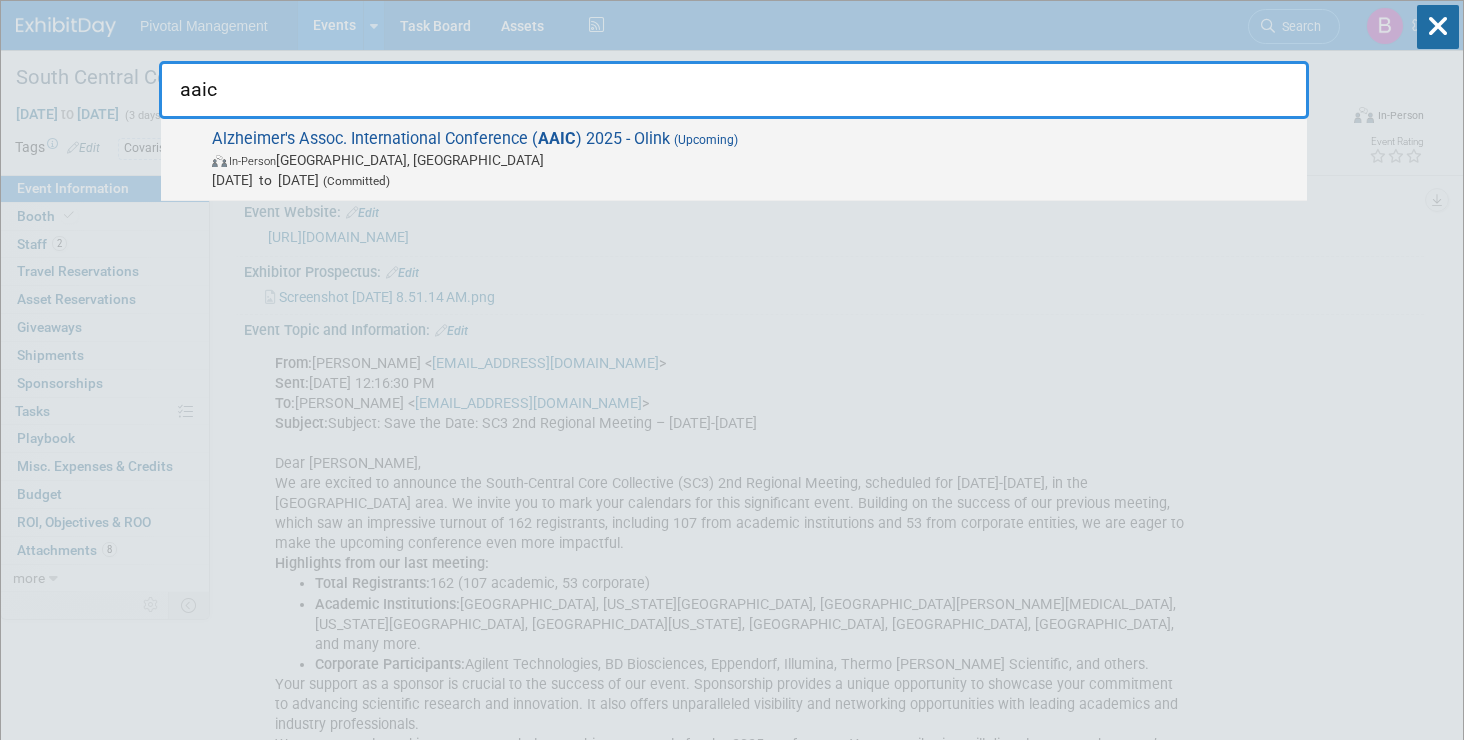 type on "aaic" 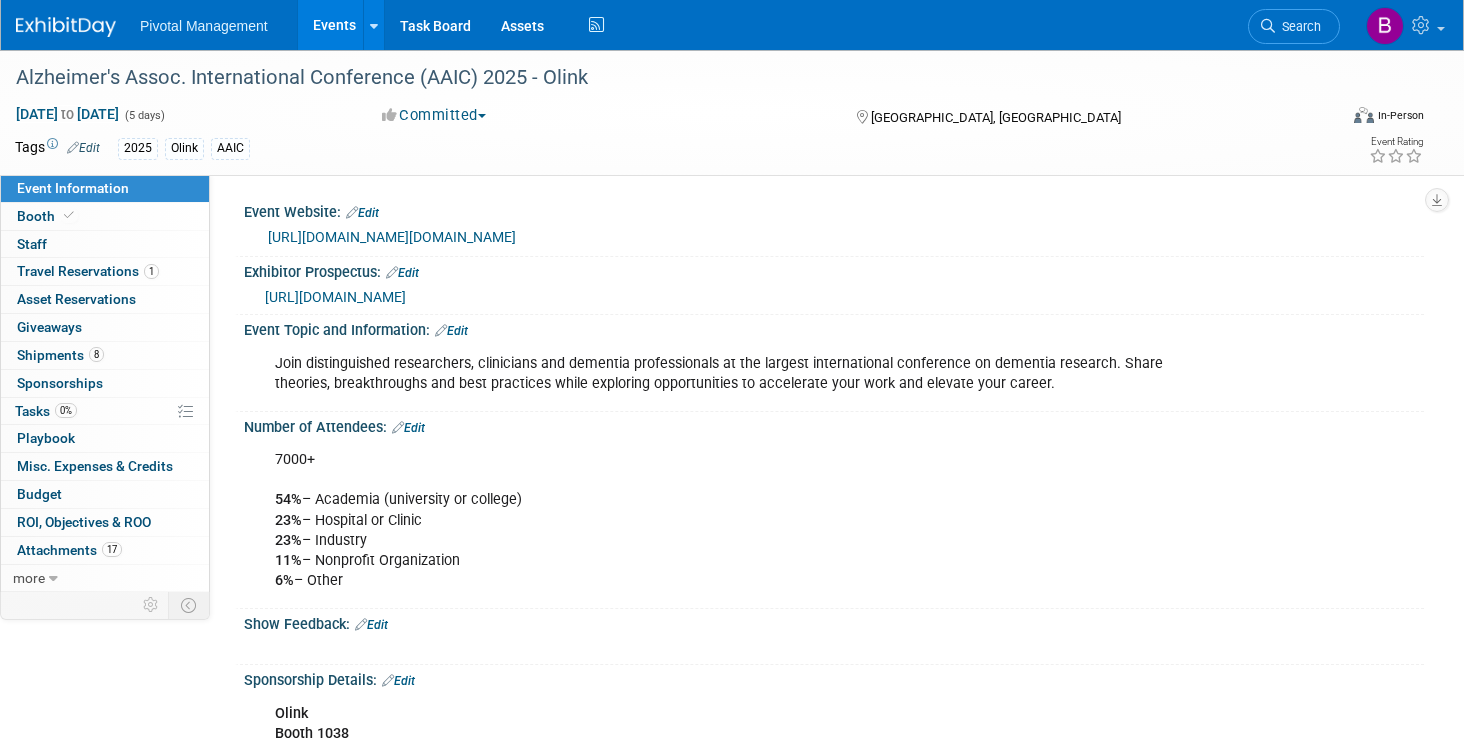 scroll, scrollTop: 0, scrollLeft: 0, axis: both 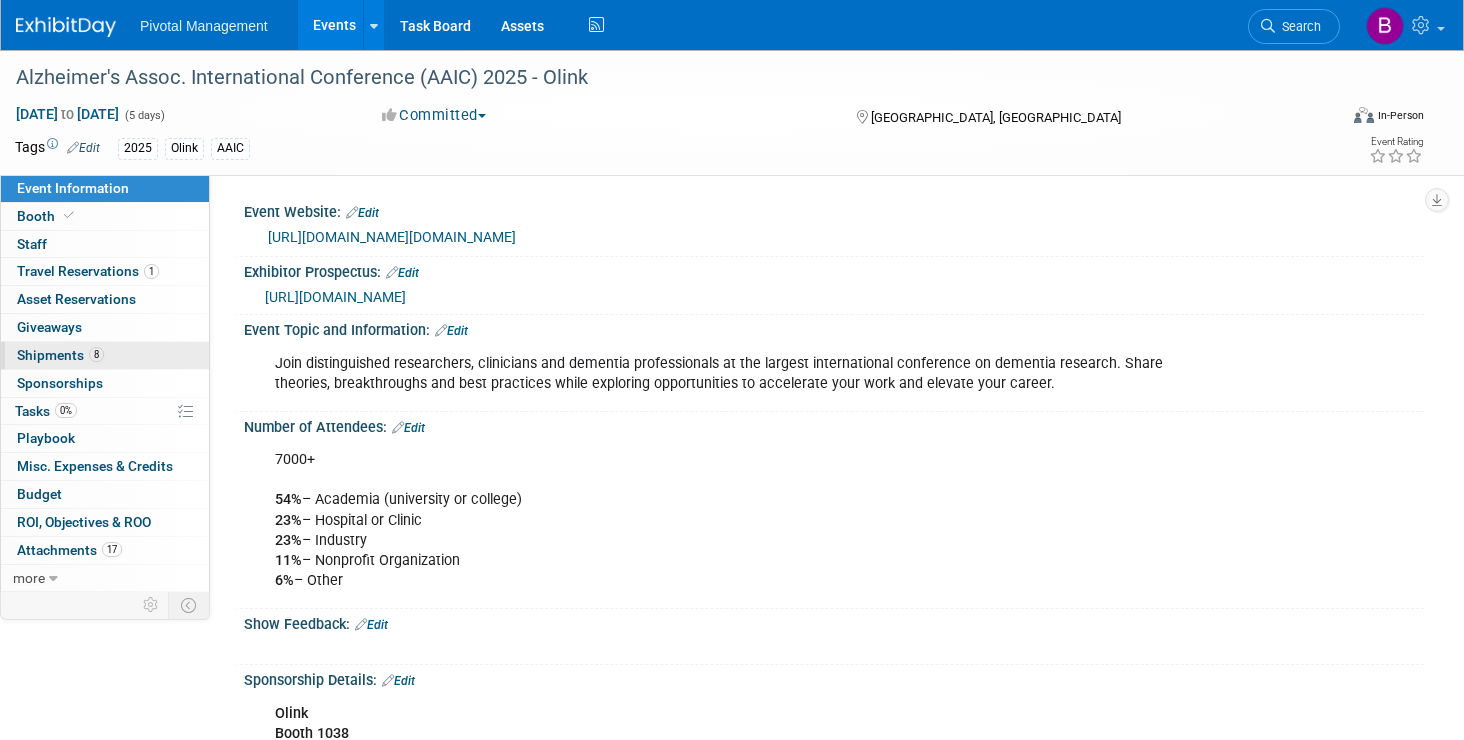 click on "Shipments 8" at bounding box center (60, 355) 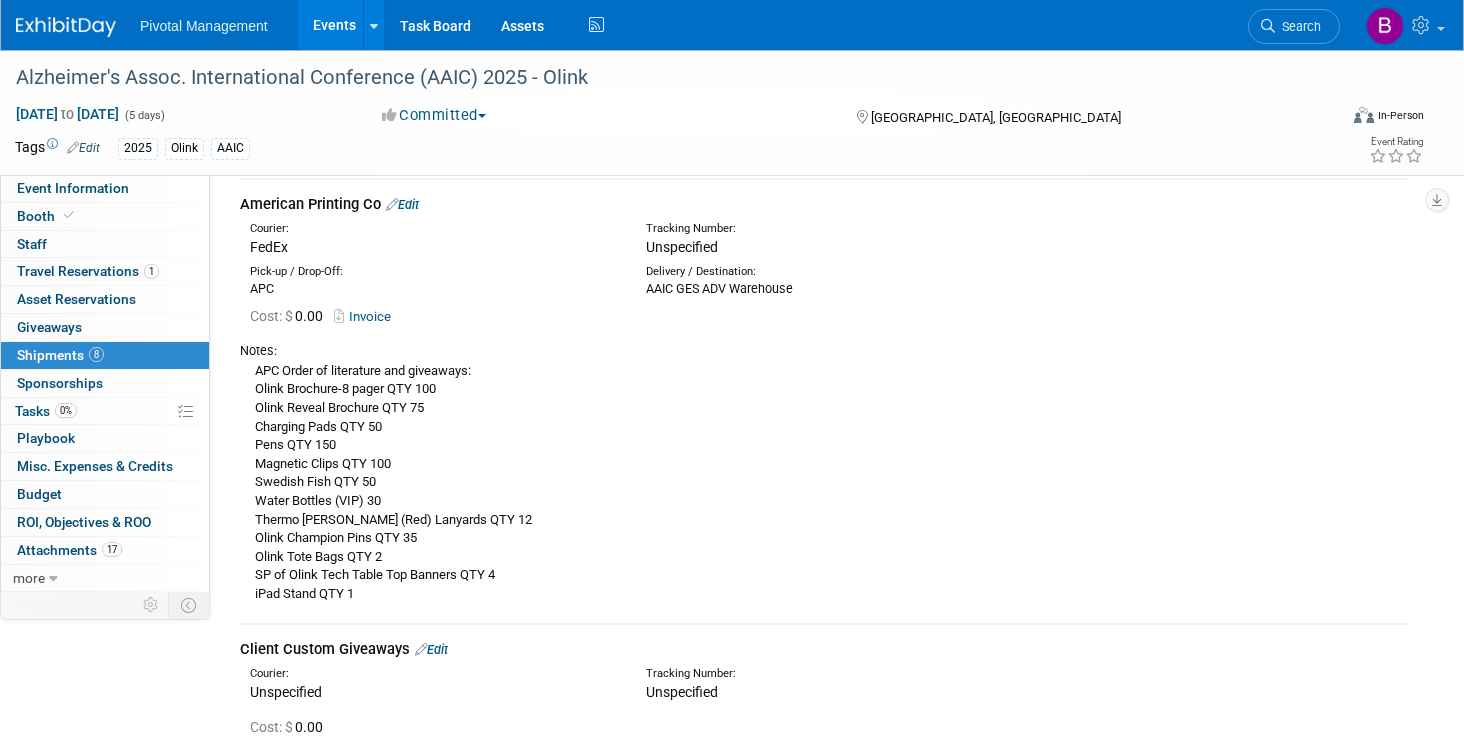 scroll, scrollTop: 868, scrollLeft: 0, axis: vertical 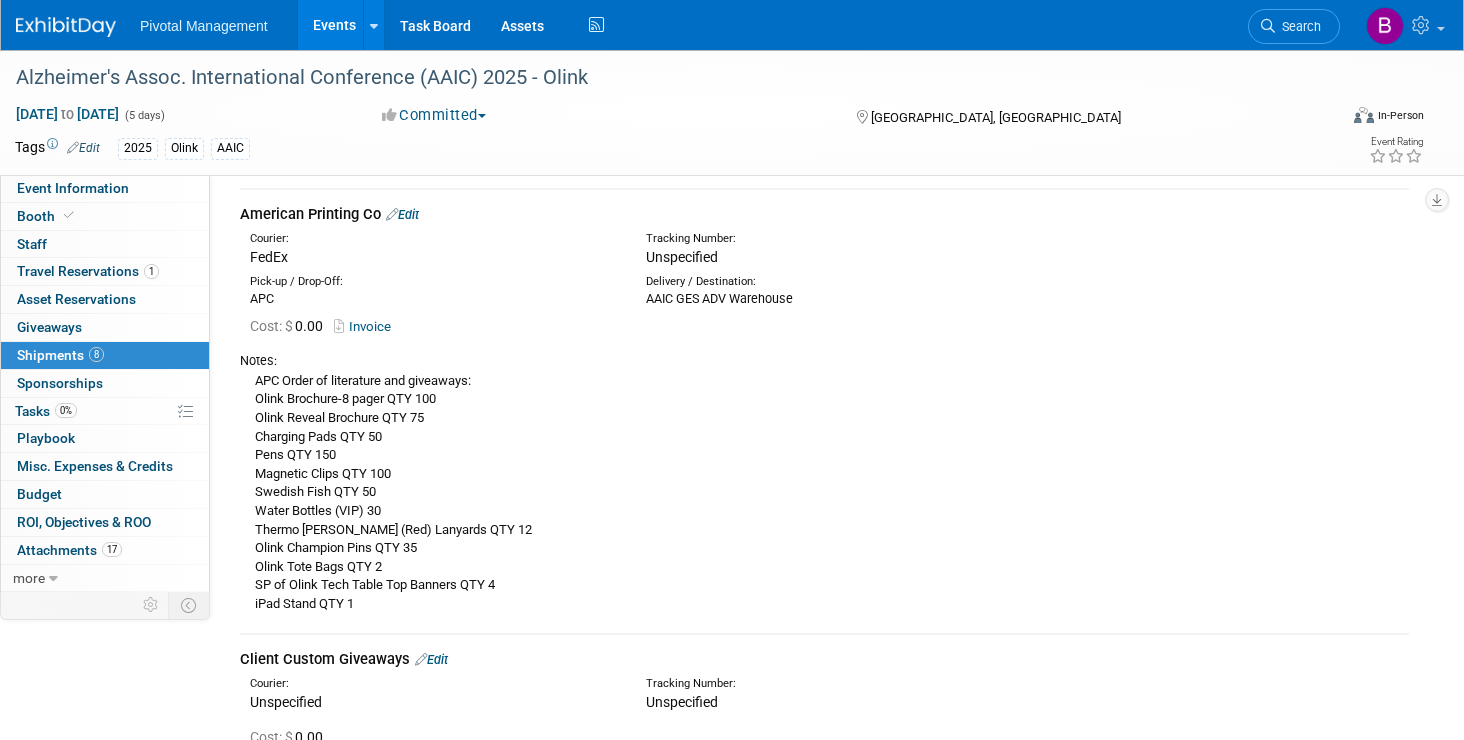 click on "Edit" at bounding box center [402, 214] 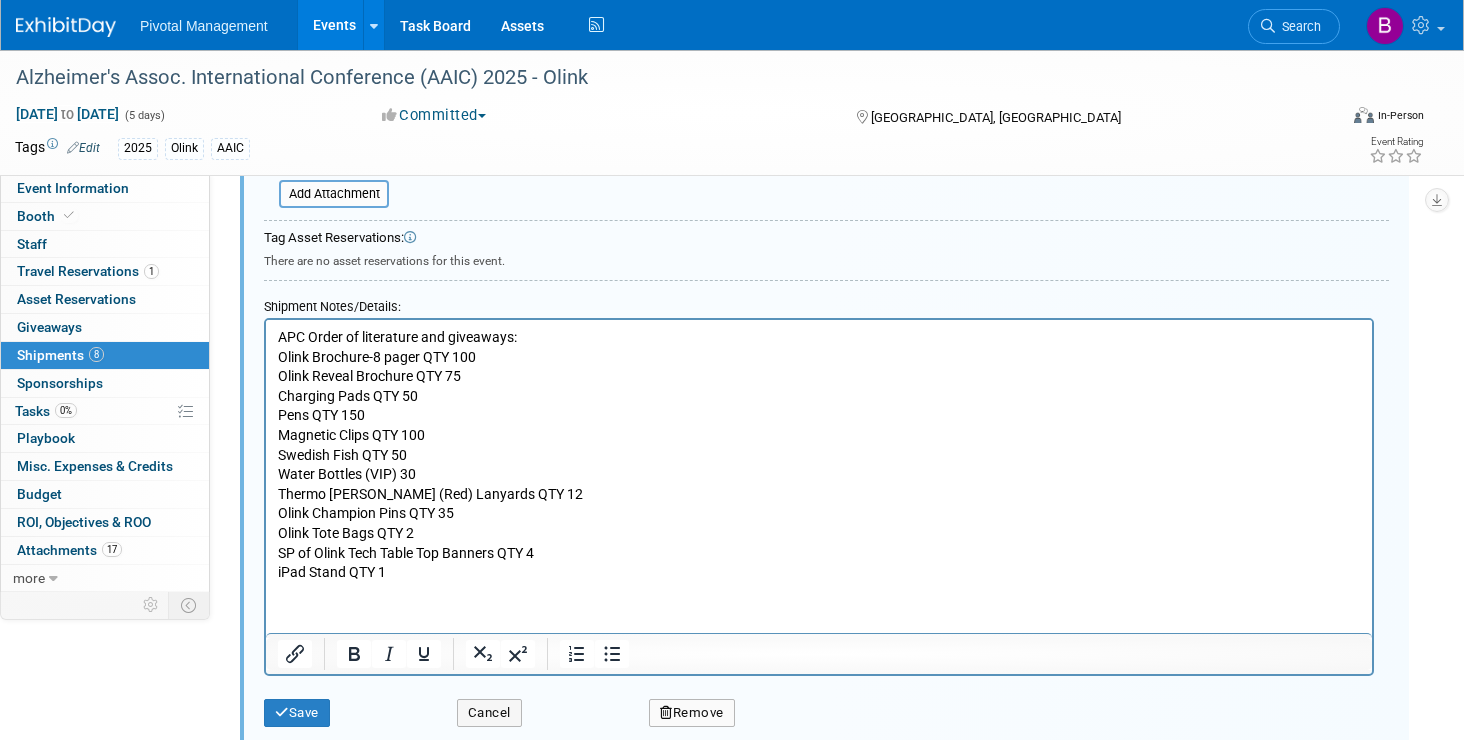scroll, scrollTop: 1396, scrollLeft: 0, axis: vertical 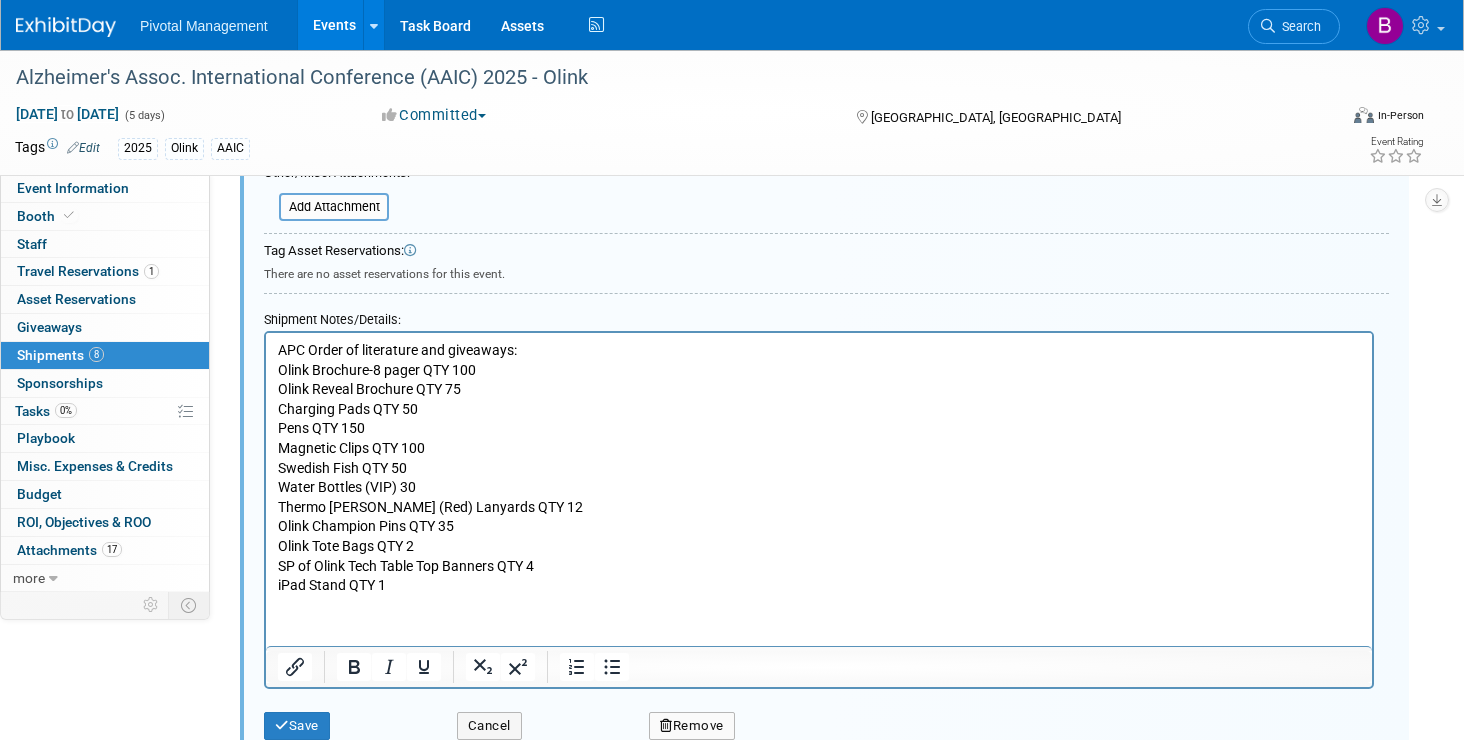 click on "APC Order of literature and giveaways: Olink Brochure-8 pager QTY 100 Olink Reveal Brochure QTY 75 Charging Pads QTY 50 Pens QTY 150 Magnetic Clips QTY 100 Swedish Fish QTY 50 Water Bottles (VIP) 30 Thermo Fisher (Red) Lanyards QTY 12 Olink Champion Pins QTY 35 Olink Tote Bags QTY 2 SP of Olink Tech Table Top Banners QTY 4 iPad Stand QTY 1" at bounding box center [819, 468] 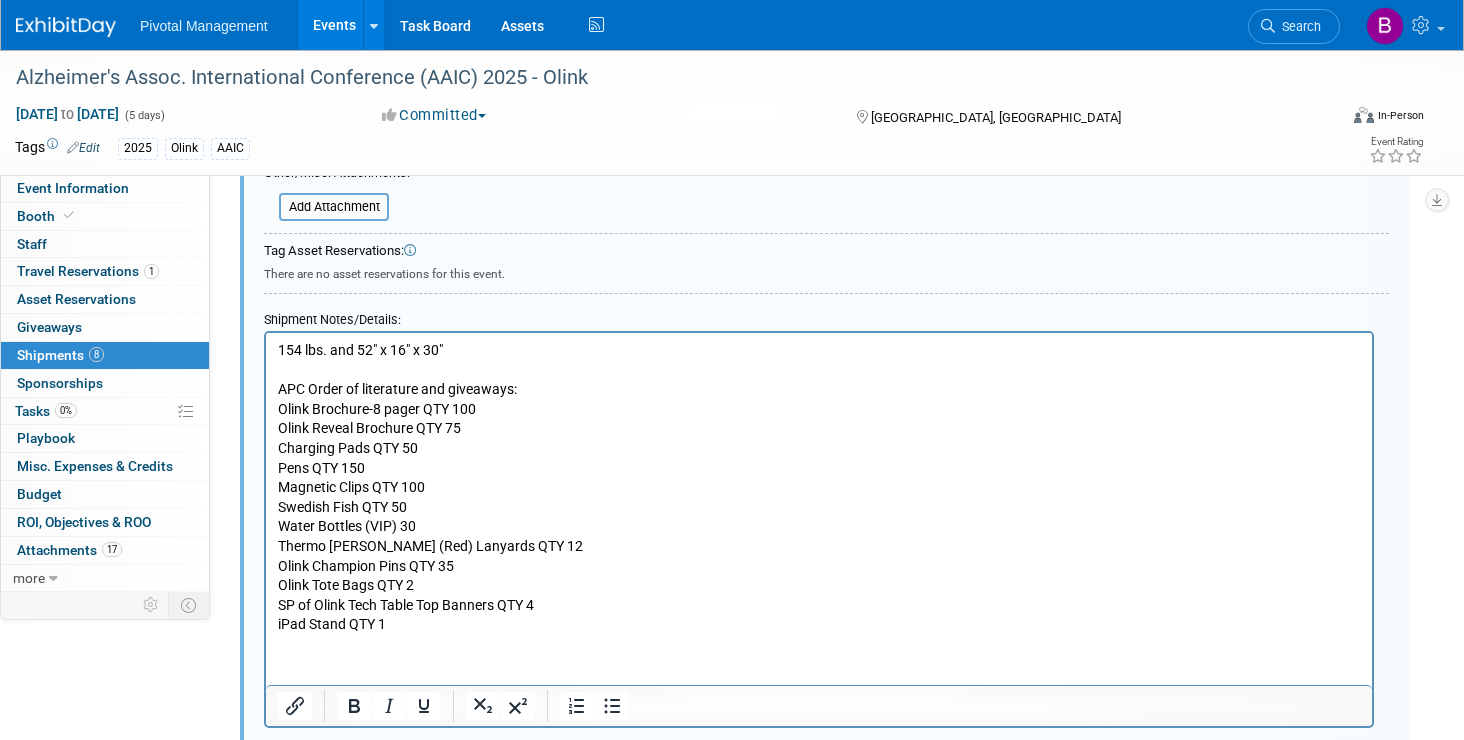 type 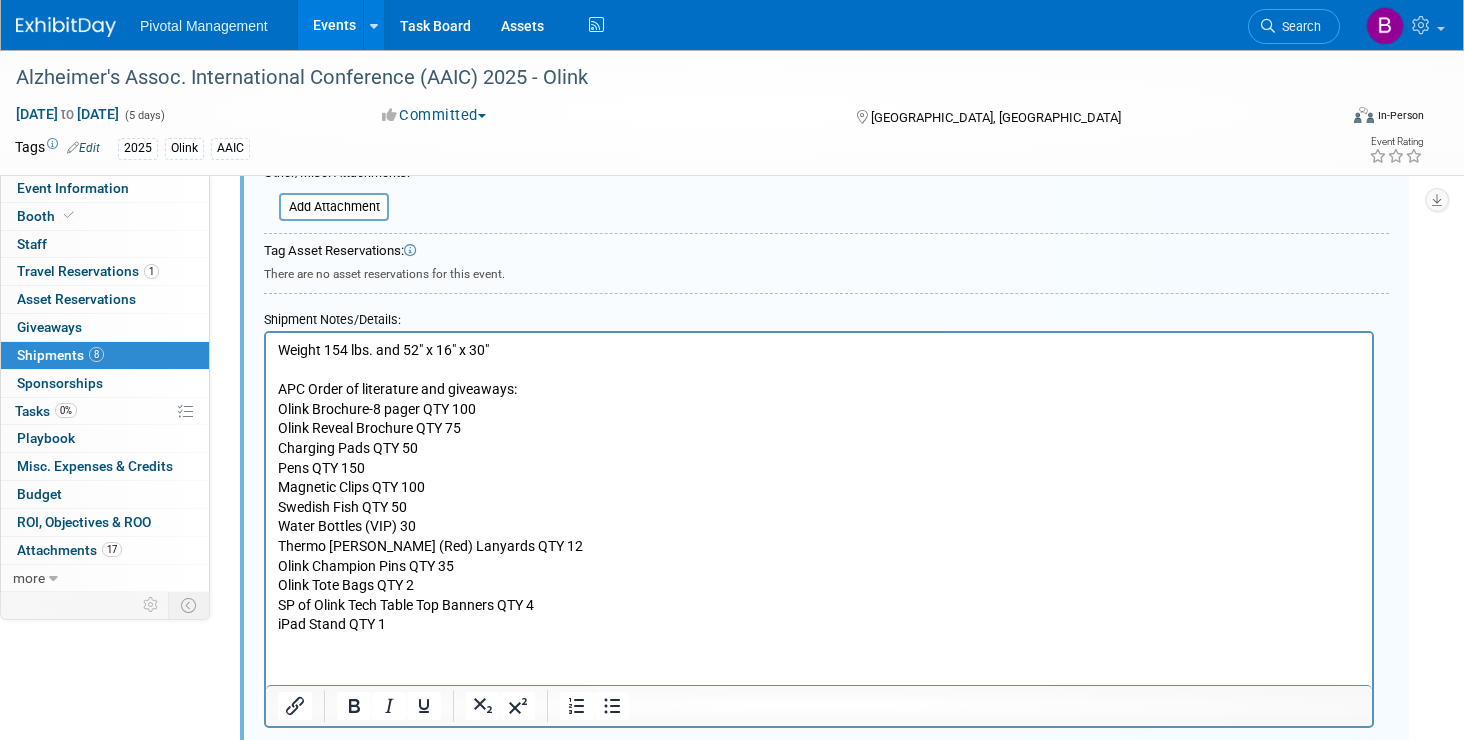 click on "Weight 154 lbs. and 52" x 16" x 30"" at bounding box center (819, 351) 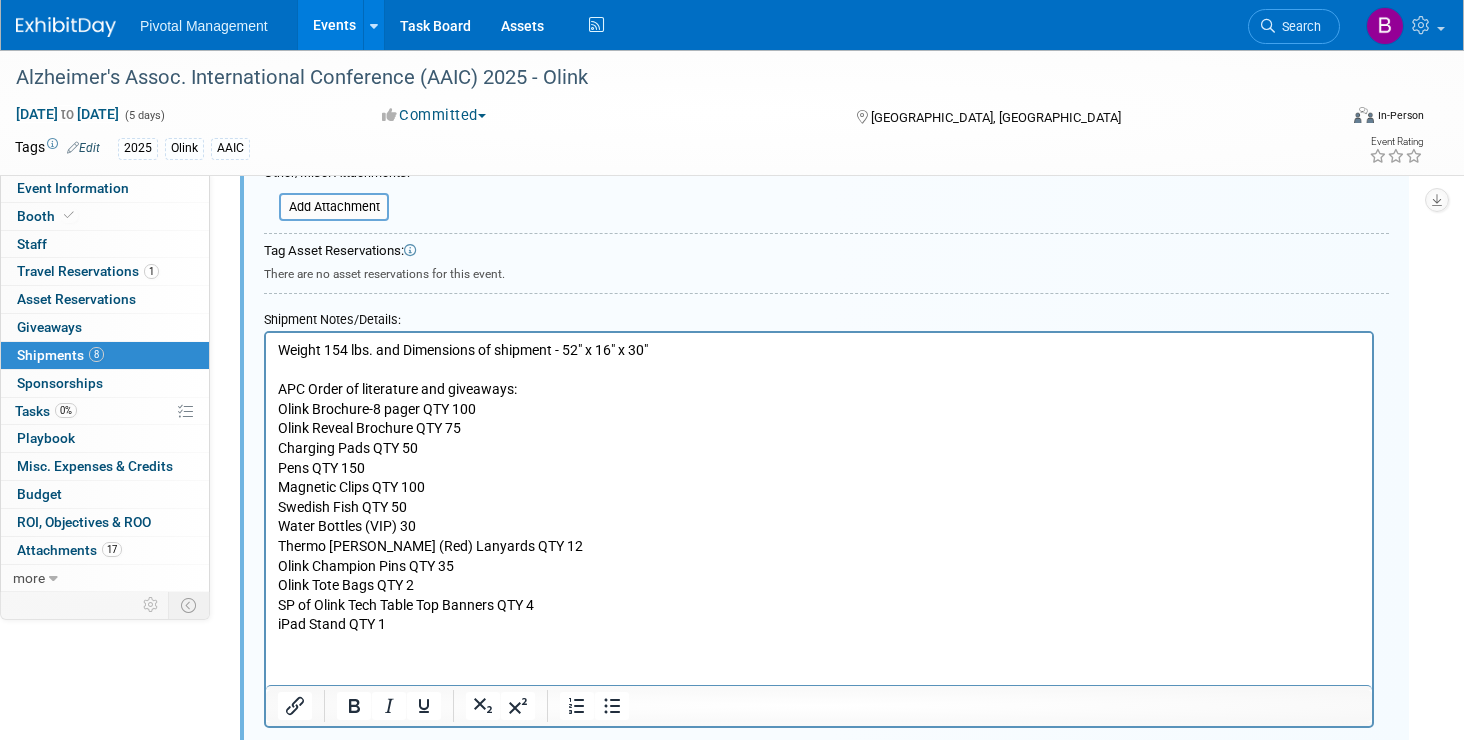 click on "APC Order of literature and giveaways: Olink Brochure-8 pager QTY 100 Olink Reveal Brochure QTY 75 Charging Pads QTY 50 Pens QTY 150 Magnetic Clips QTY 100 Swedish Fish QTY 50 Water Bottles (VIP) 30 Thermo Fisher (Red) Lanyards QTY 12 Olink Champion Pins QTY 35 Olink Tote Bags QTY 2 SP of Olink Tech Table Top Banners QTY 4 iPad Stand QTY 1" at bounding box center (819, 507) 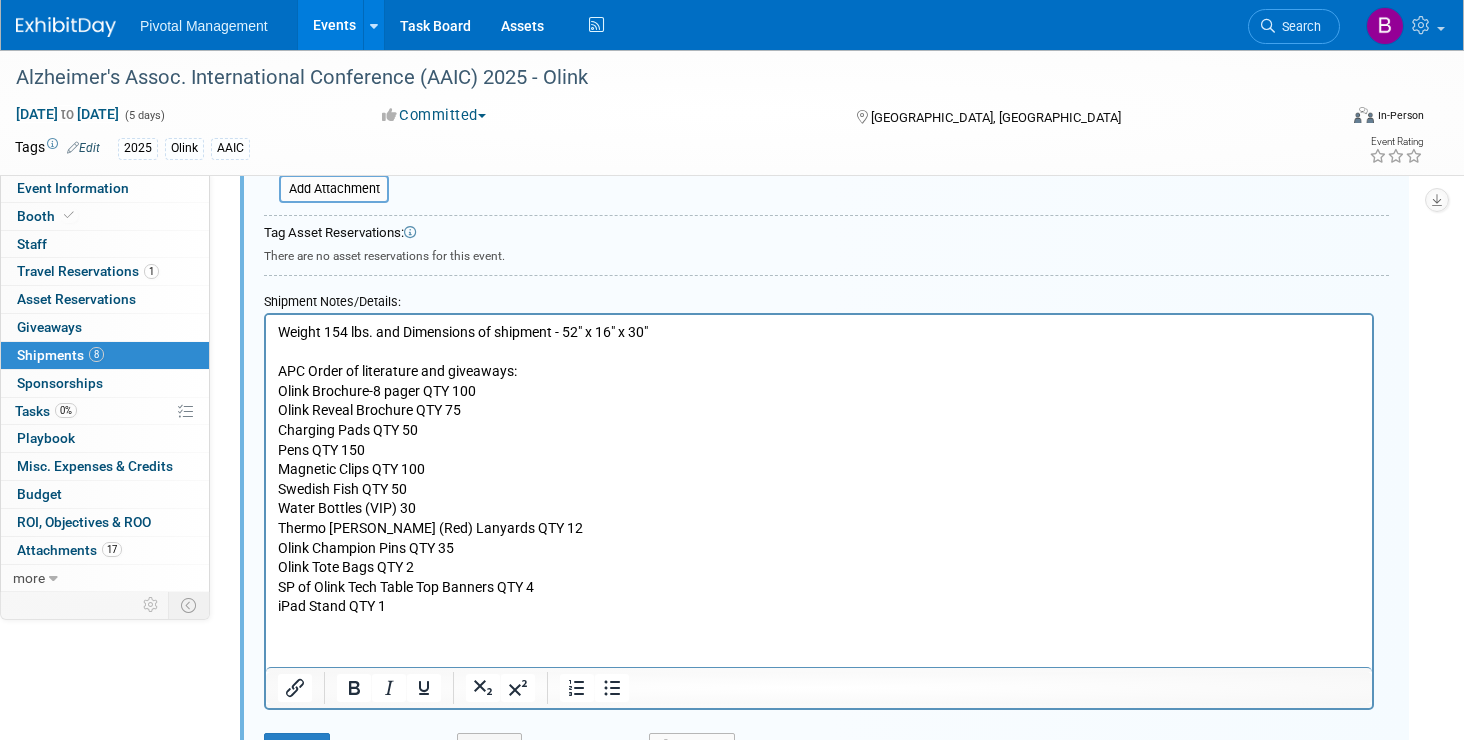 click on "Weight 154 lbs. and Dimensions of shipment - 52" x 16" x 30"" at bounding box center (819, 333) 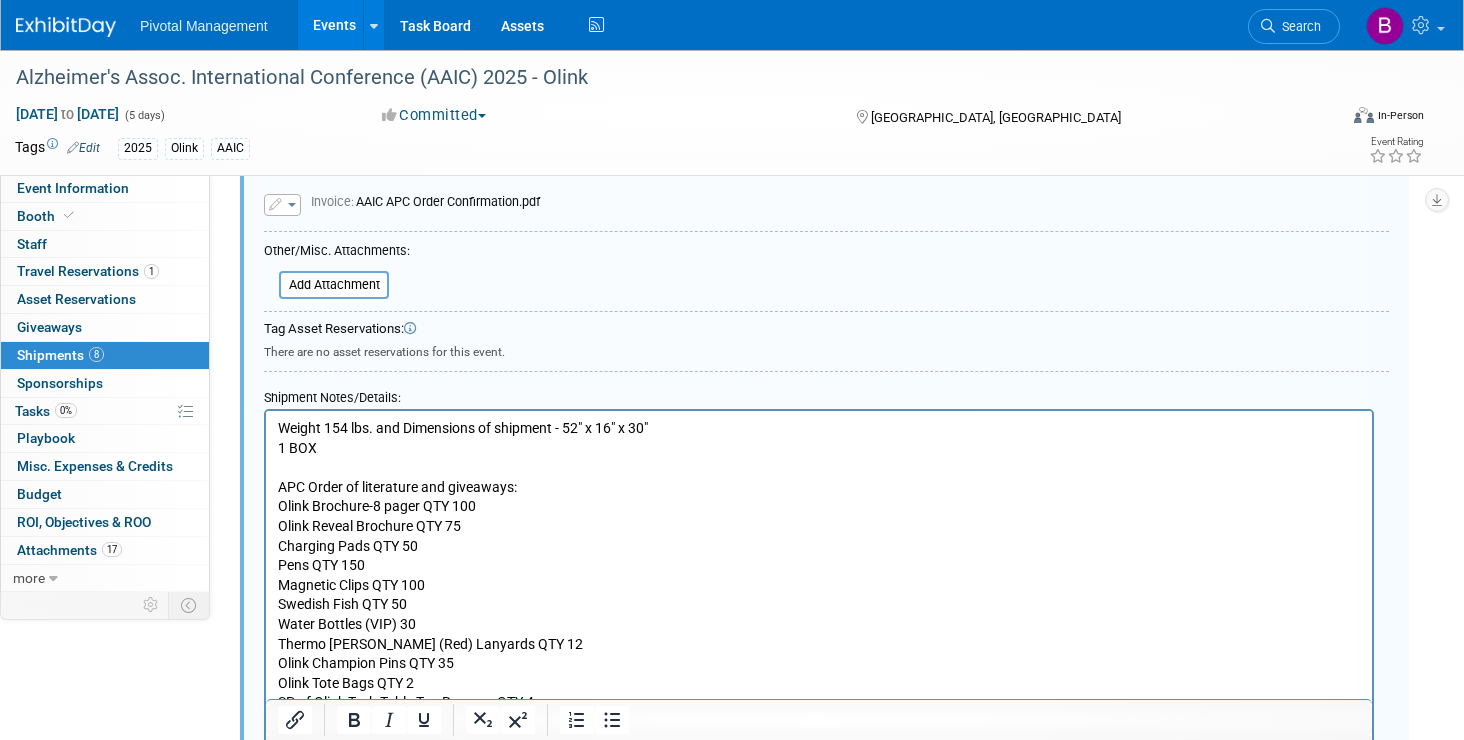 scroll, scrollTop: 1304, scrollLeft: 0, axis: vertical 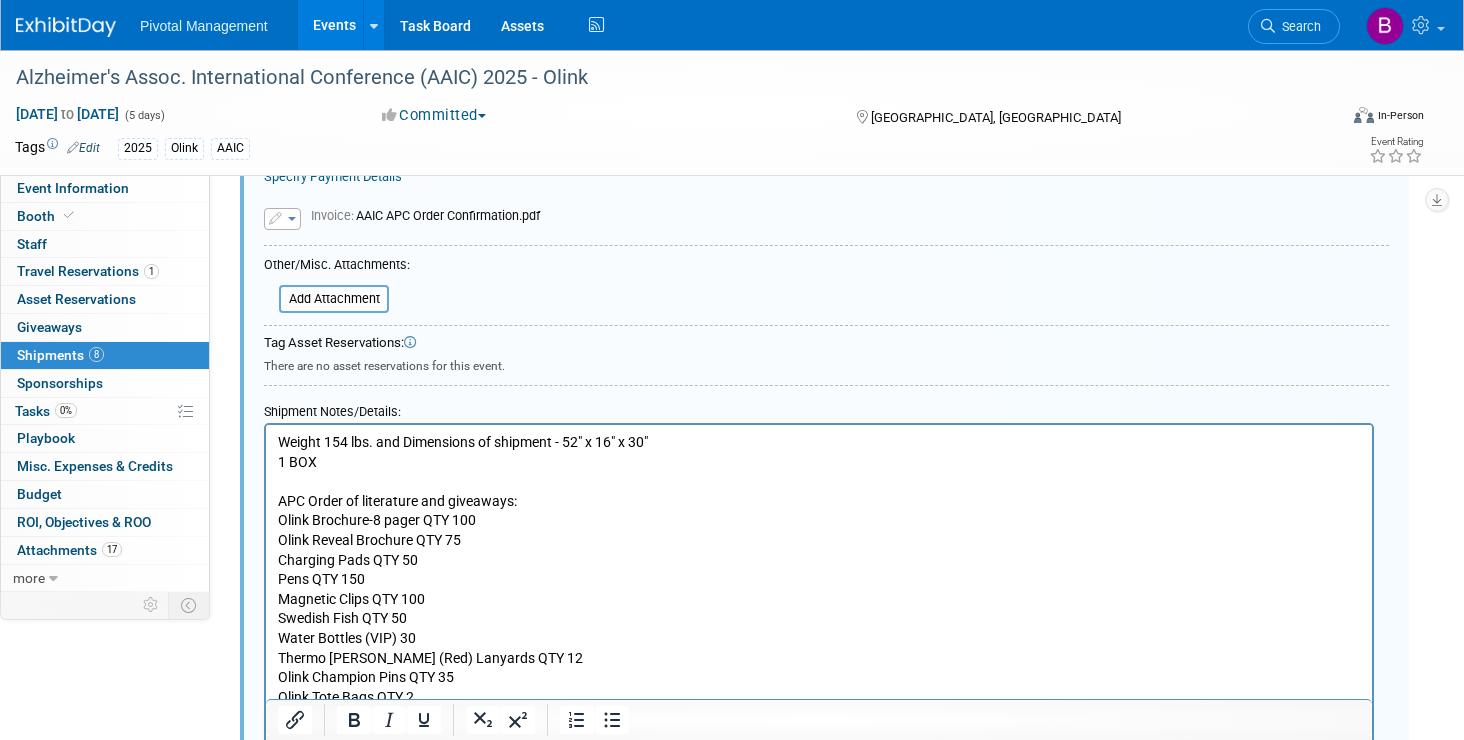 click on "APC Order of literature and giveaways: Olink Brochure-8 pager QTY 100 Olink Reveal Brochure QTY 75 Charging Pads QTY 50 Pens QTY 150 Magnetic Clips QTY 100 Swedish Fish QTY 50 Water Bottles (VIP) 30 Thermo Fisher (Red) Lanyards QTY 12 Olink Champion Pins QTY 35 Olink Tote Bags QTY 2 SP of Olink Tech Table Top Banners QTY 4 iPad Stand QTY 1" at bounding box center [819, 619] 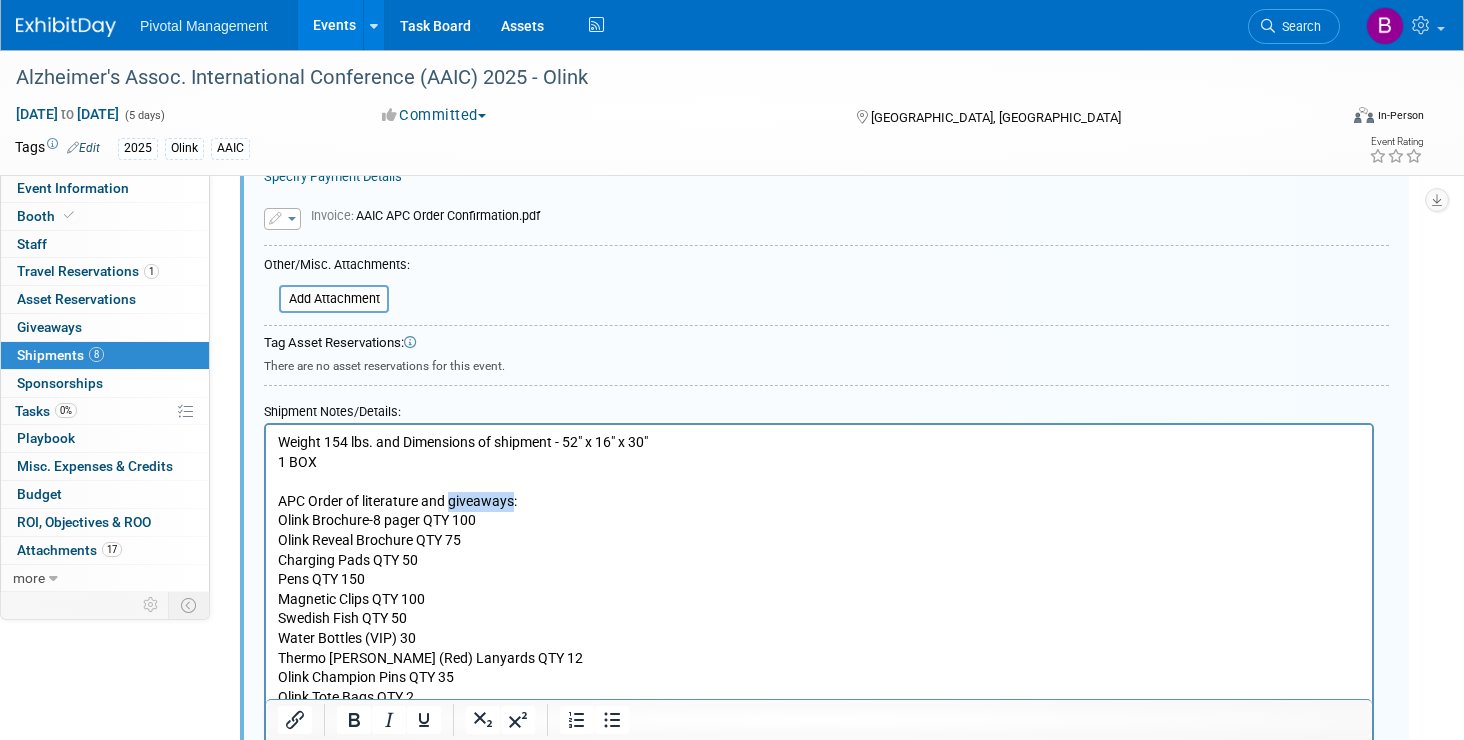 click on "APC Order of literature and giveaways: Olink Brochure-8 pager QTY 100 Olink Reveal Brochure QTY 75 Charging Pads QTY 50 Pens QTY 150 Magnetic Clips QTY 100 Swedish Fish QTY 50 Water Bottles (VIP) 30 Thermo Fisher (Red) Lanyards QTY 12 Olink Champion Pins QTY 35 Olink Tote Bags QTY 2 SP of Olink Tech Table Top Banners QTY 4 iPad Stand QTY 1" at bounding box center (819, 619) 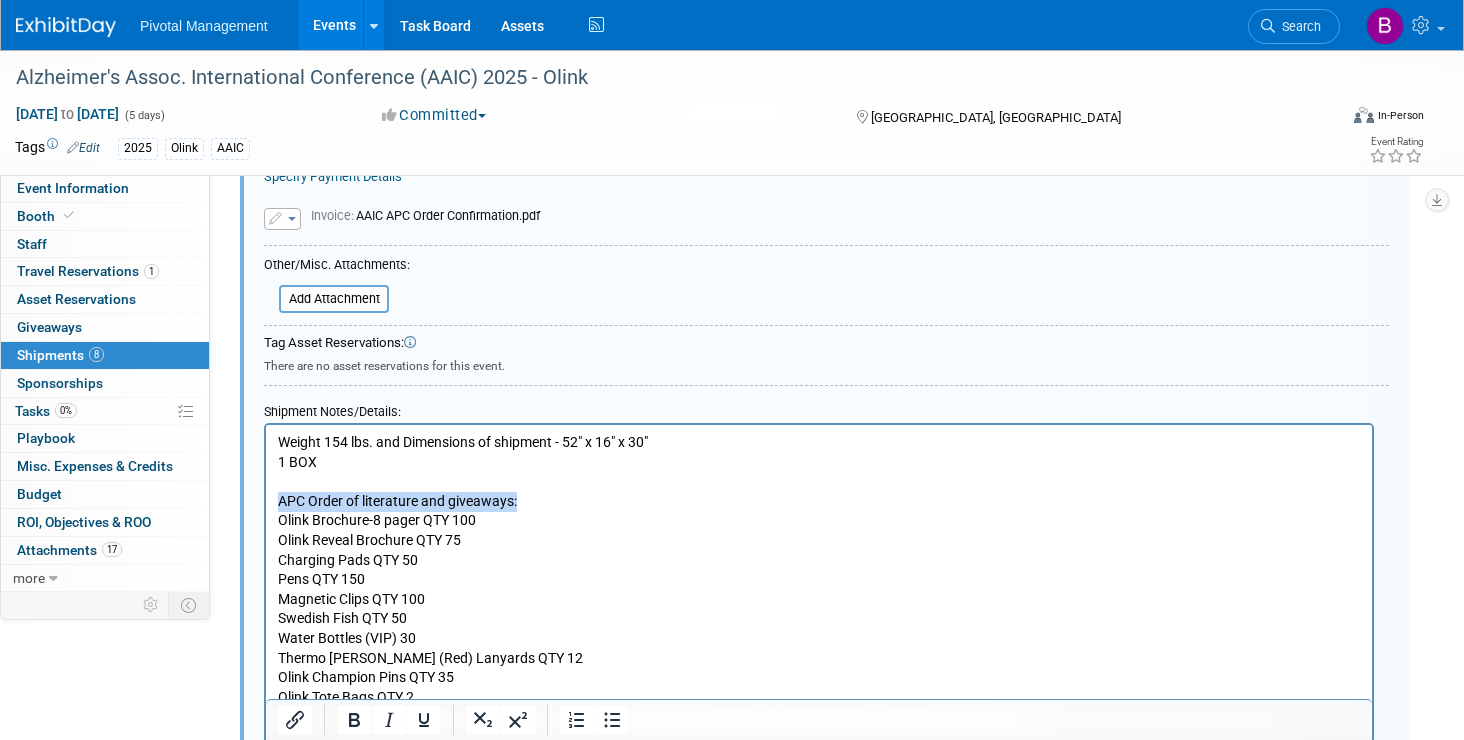 click on "APC Order of literature and giveaways: Olink Brochure-8 pager QTY 100 Olink Reveal Brochure QTY 75 Charging Pads QTY 50 Pens QTY 150 Magnetic Clips QTY 100 Swedish Fish QTY 50 Water Bottles (VIP) 30 Thermo Fisher (Red) Lanyards QTY 12 Olink Champion Pins QTY 35 Olink Tote Bags QTY 2 SP of Olink Tech Table Top Banners QTY 4 iPad Stand QTY 1" at bounding box center (819, 619) 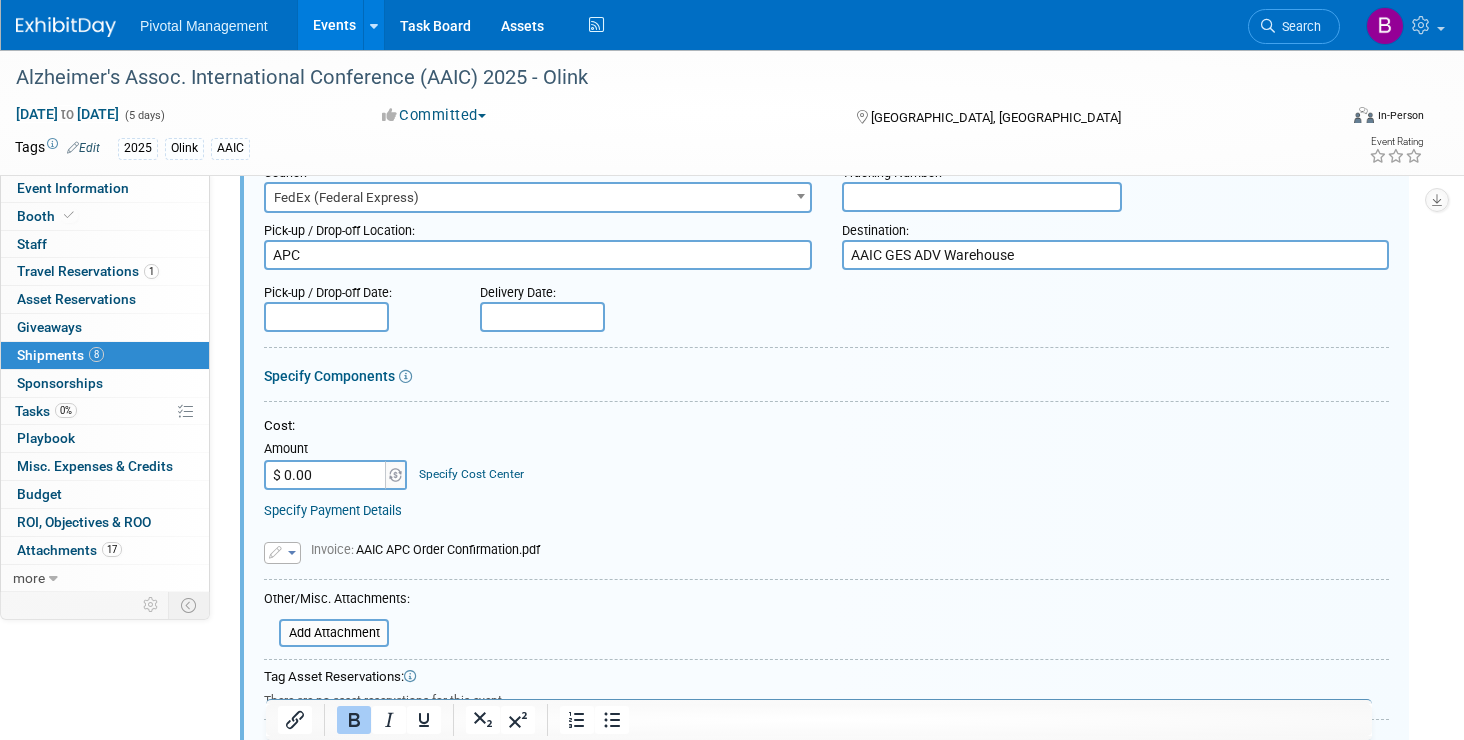 scroll, scrollTop: 911, scrollLeft: 0, axis: vertical 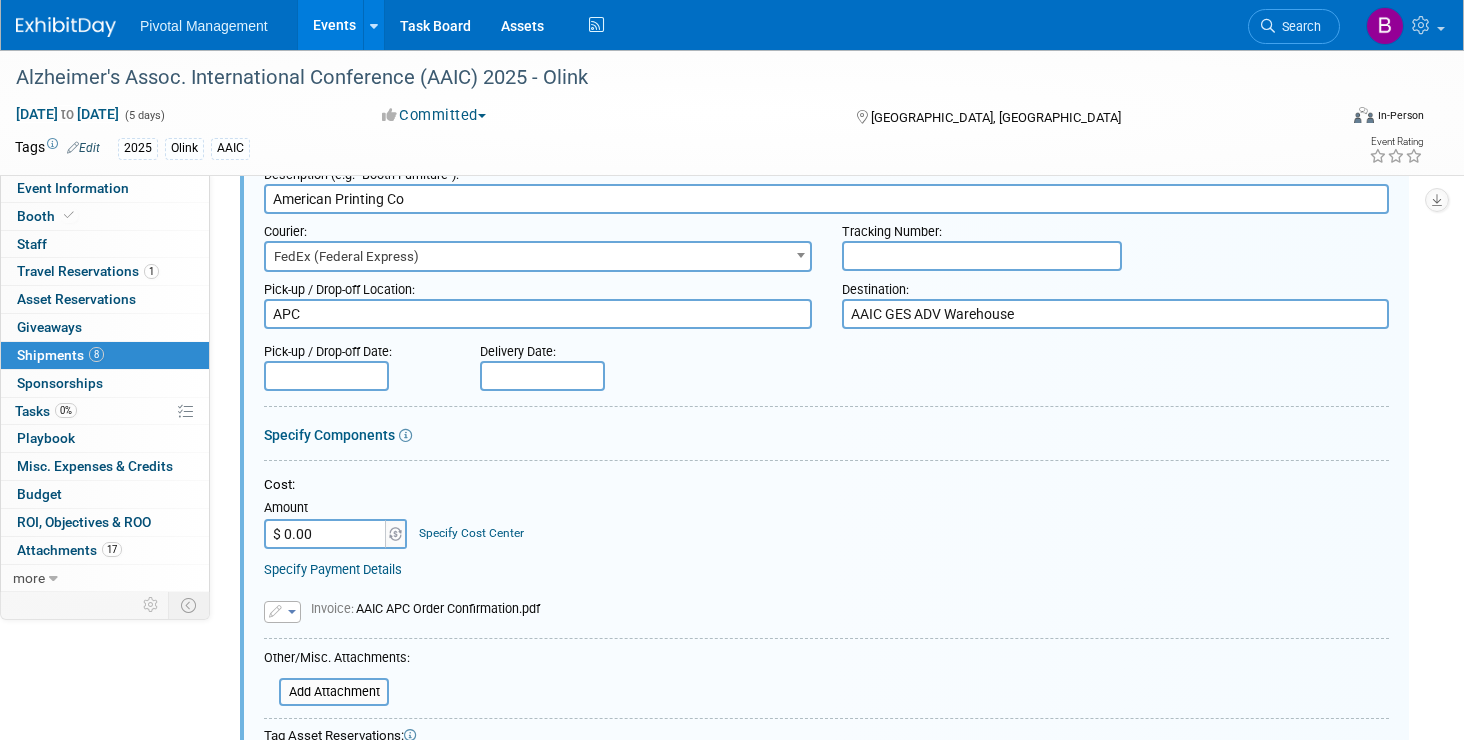 click at bounding box center [542, 376] 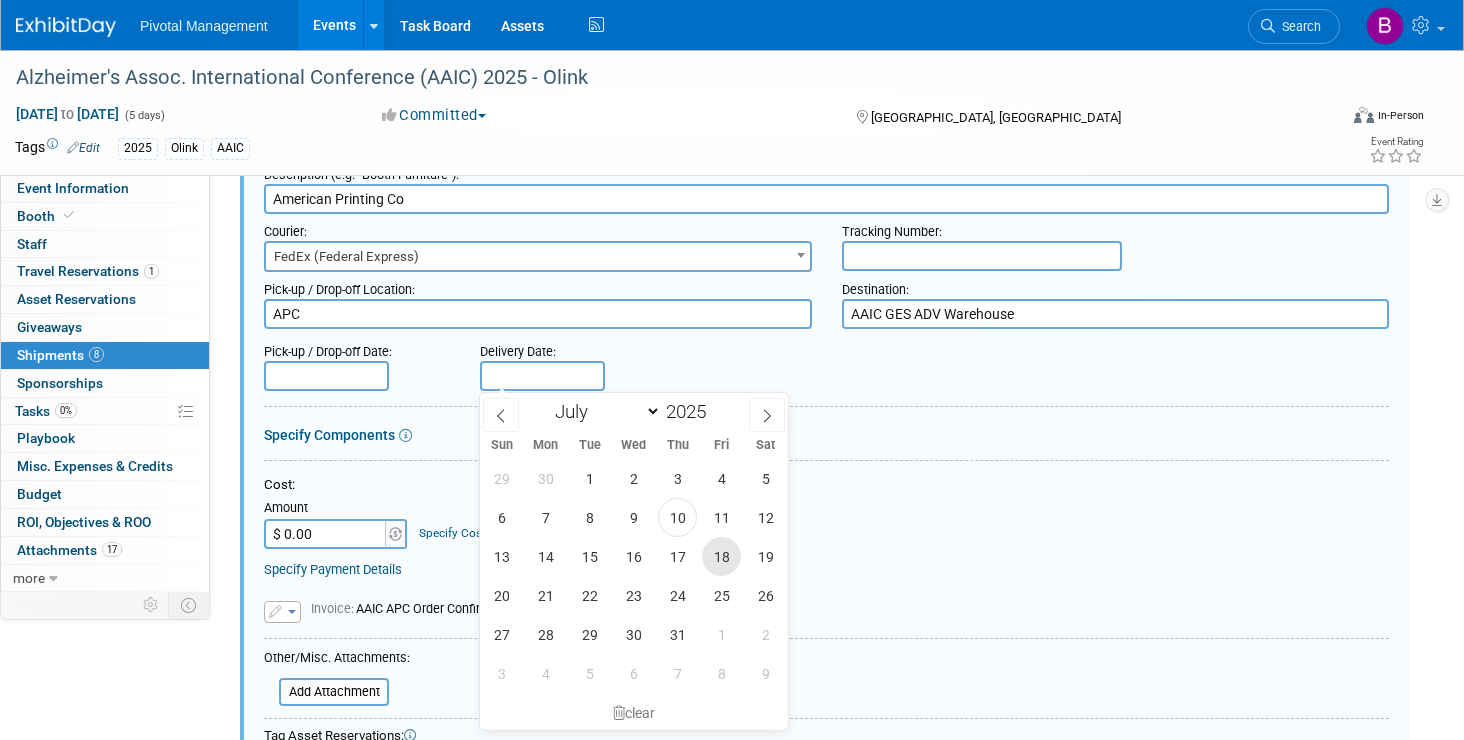 click on "18" at bounding box center [721, 556] 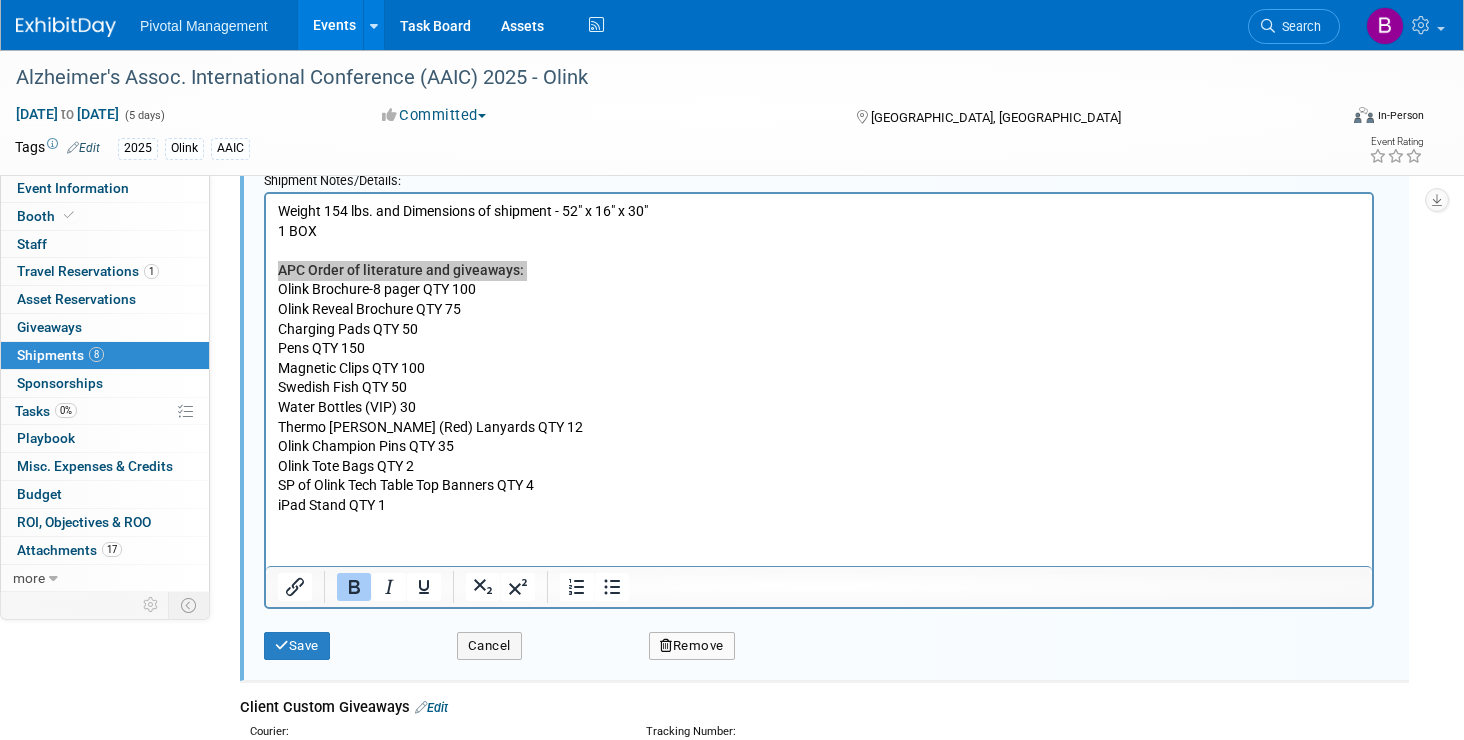 scroll, scrollTop: 1547, scrollLeft: 0, axis: vertical 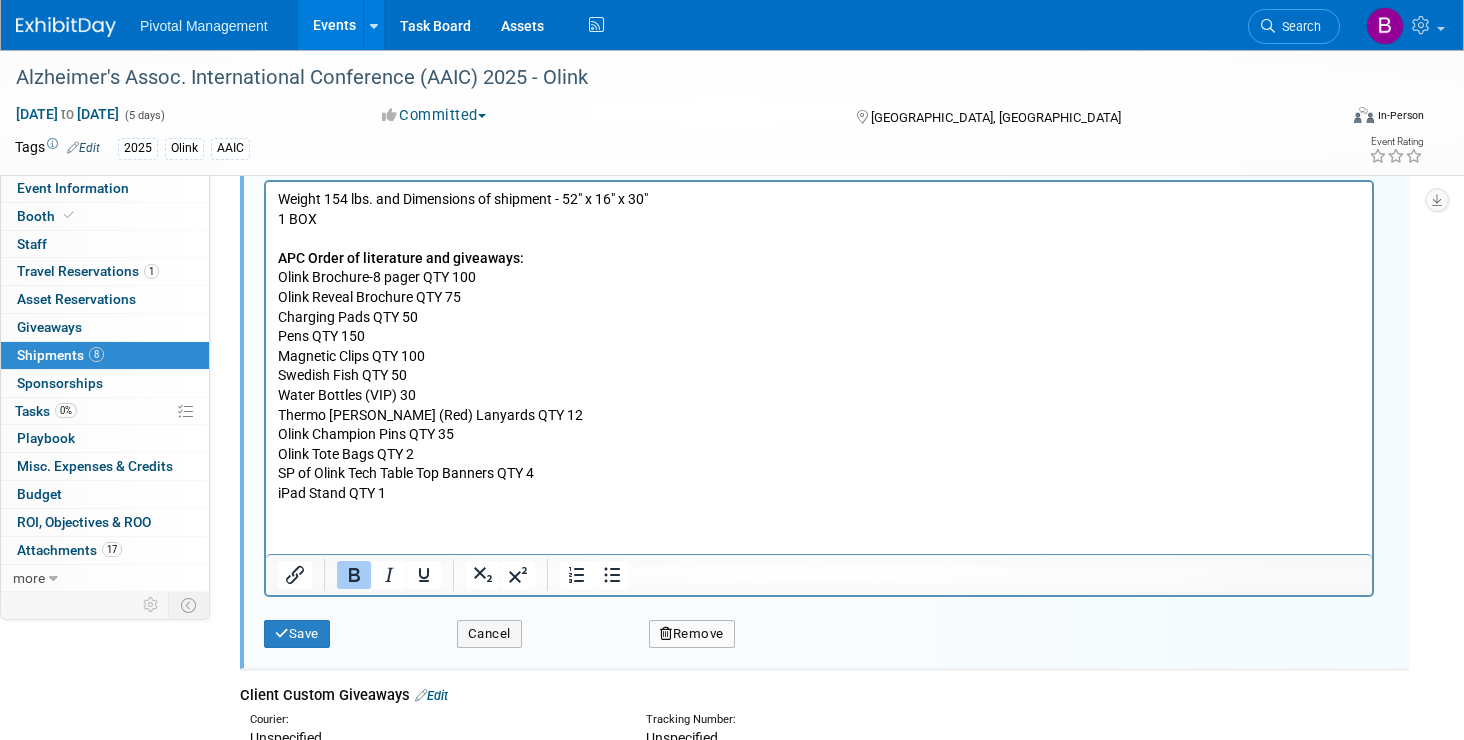 click on "APC Order of literature and giveaways: Olink Brochure-8 pager QTY 100 Olink Reveal Brochure QTY 75 Charging Pads QTY 50 Pens QTY 150 Magnetic Clips QTY 100 Swedish Fish QTY 50 Water Bottles (VIP) 30 Thermo Fisher (Red) Lanyards QTY 12 Olink Champion Pins QTY 35 Olink Tote Bags QTY 2 SP of Olink Tech Table Top Banners QTY 4 iPad Stand QTY 1" at bounding box center [819, 376] 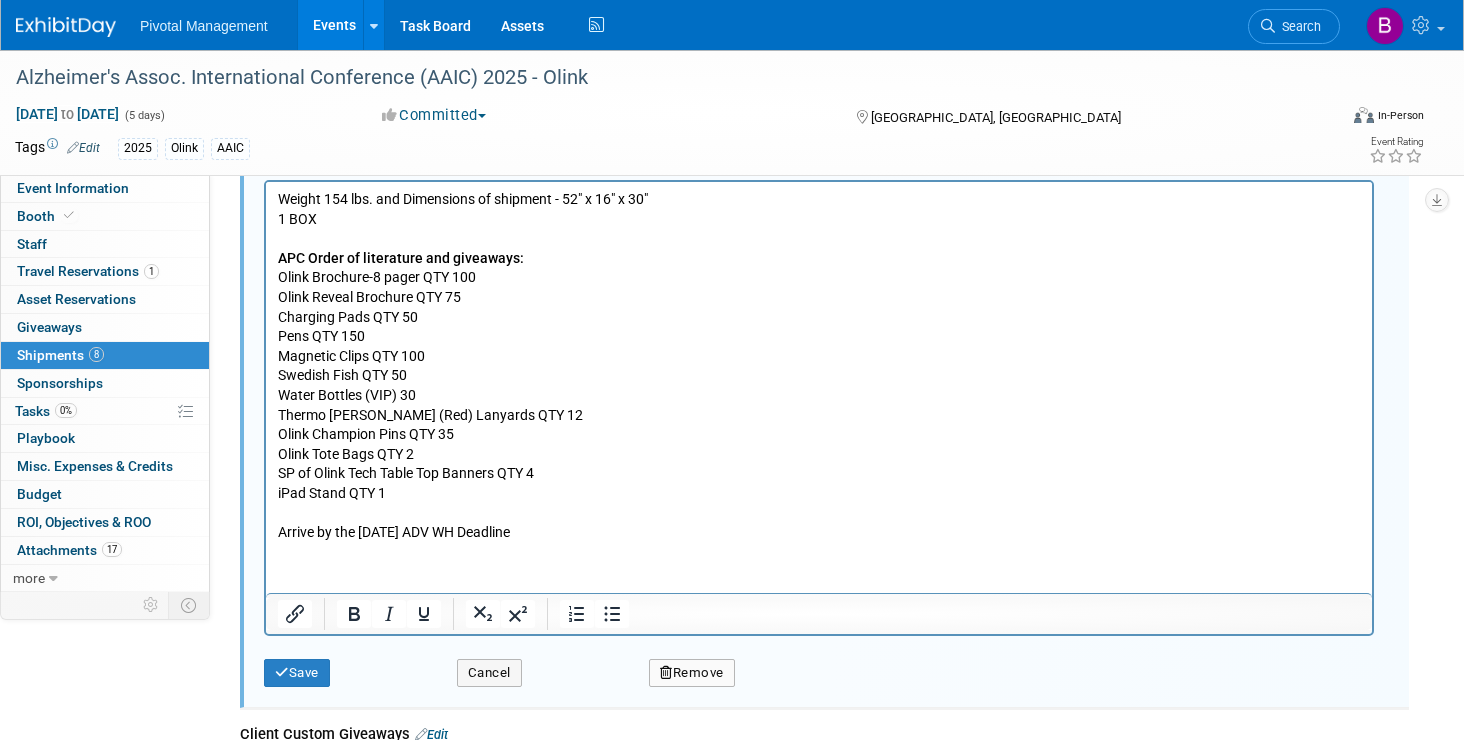 click on "Save
Cancel
Remove" at bounding box center (826, 666) 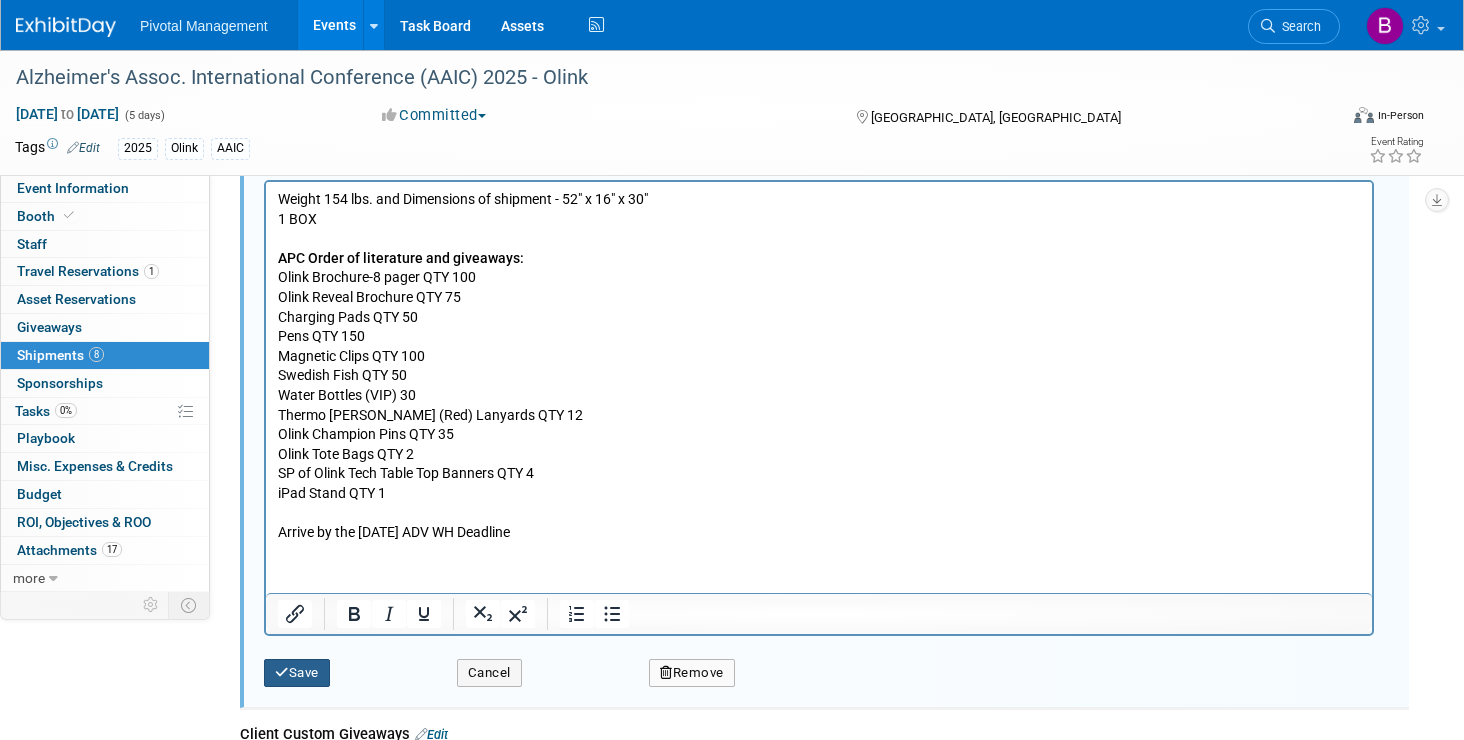 click on "Save" at bounding box center (297, 673) 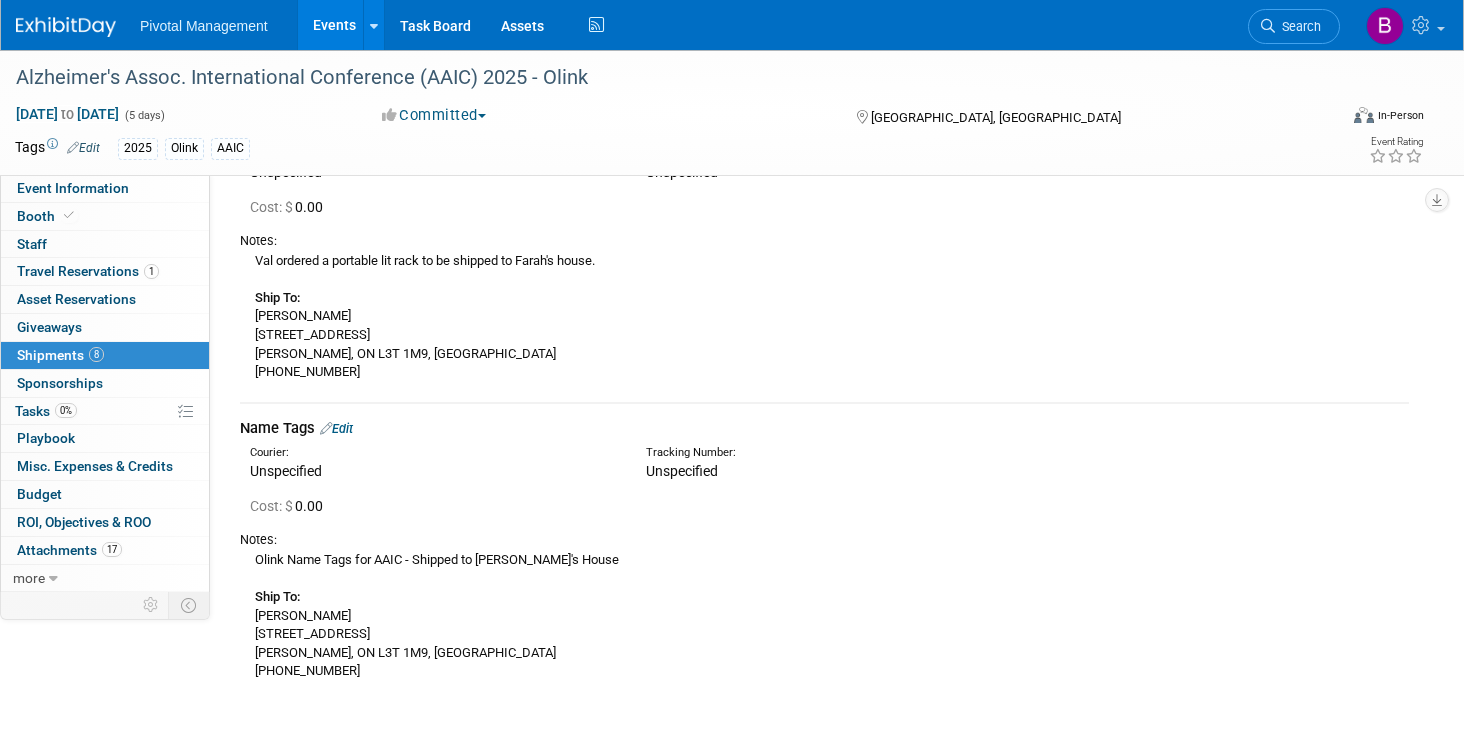 scroll, scrollTop: 2314, scrollLeft: 0, axis: vertical 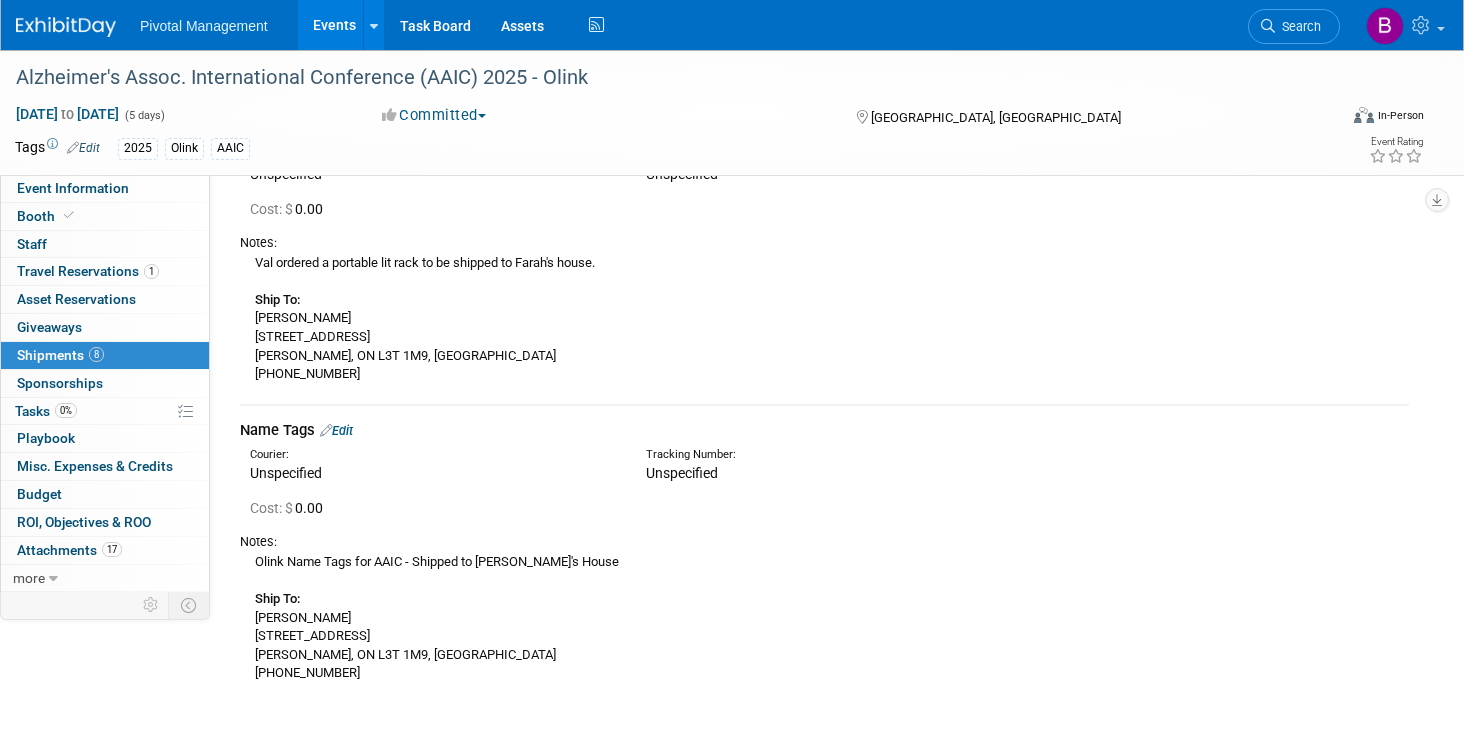 click on "Name Tags
Edit" at bounding box center (824, 430) 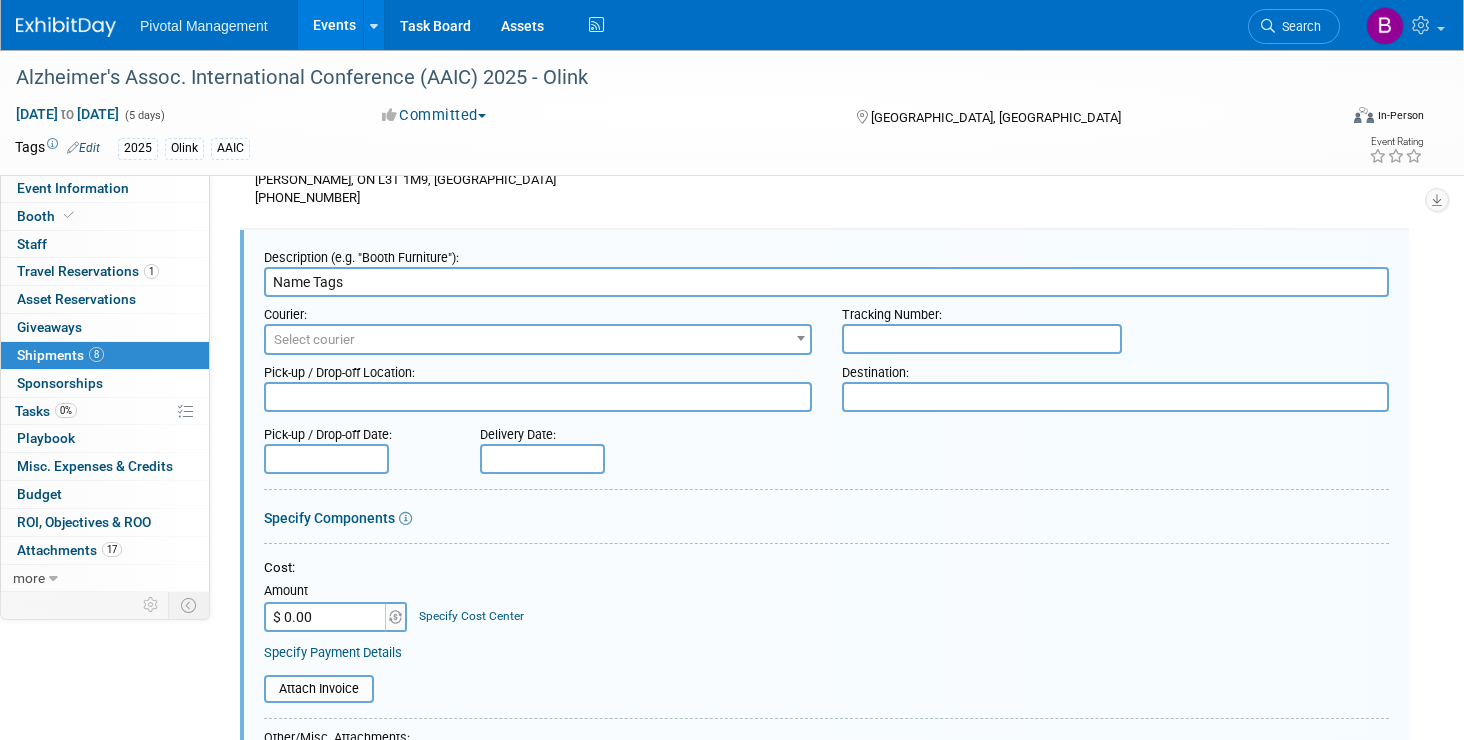 scroll, scrollTop: 2523, scrollLeft: 0, axis: vertical 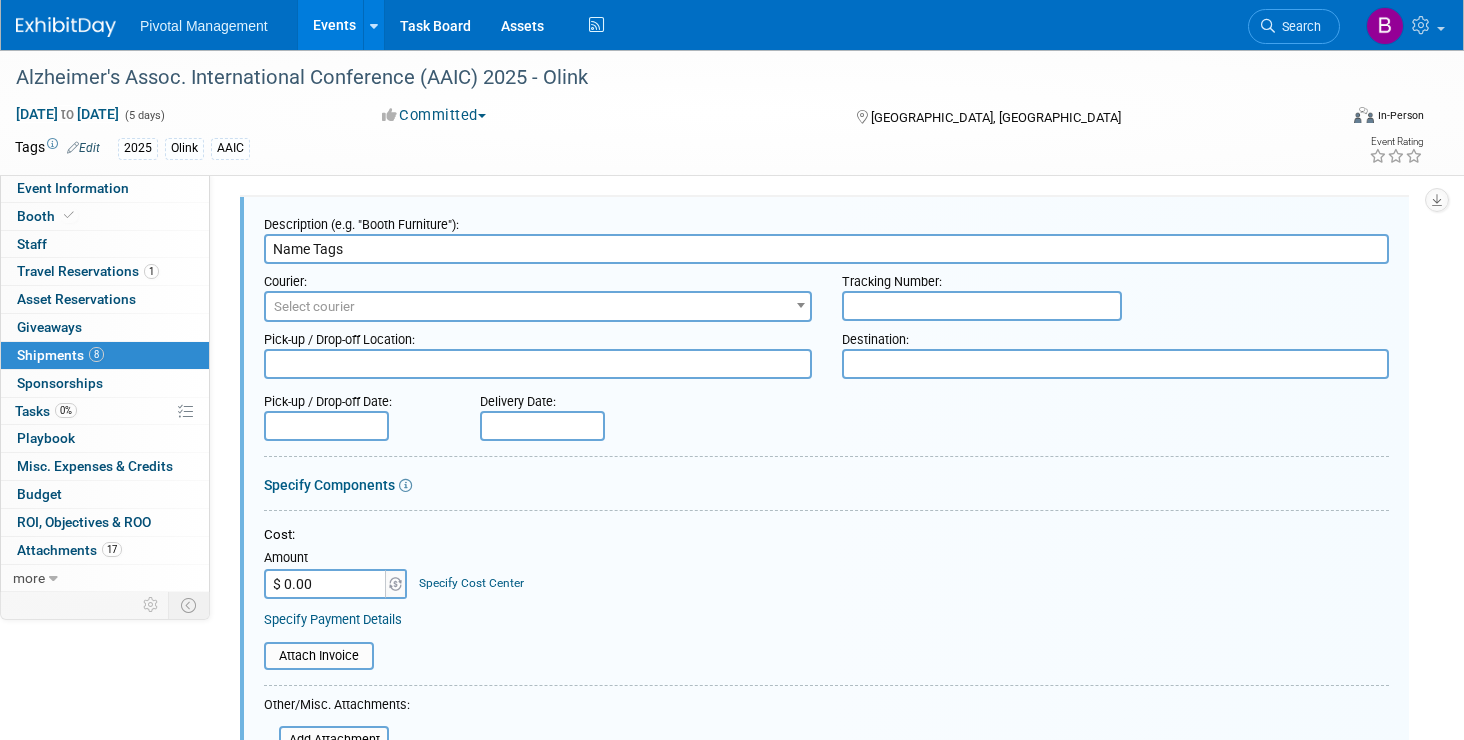 click on "Select courier" at bounding box center (314, 306) 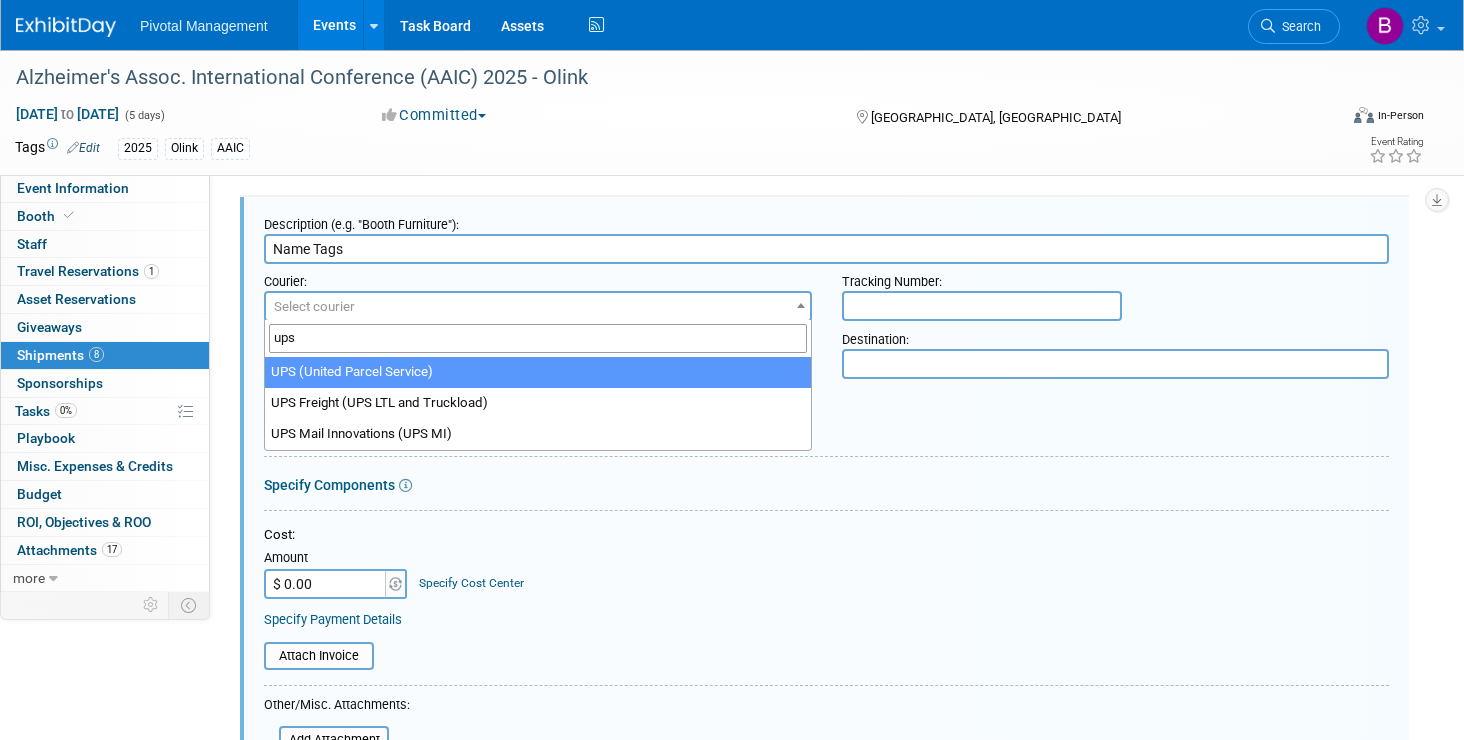 type on "ups" 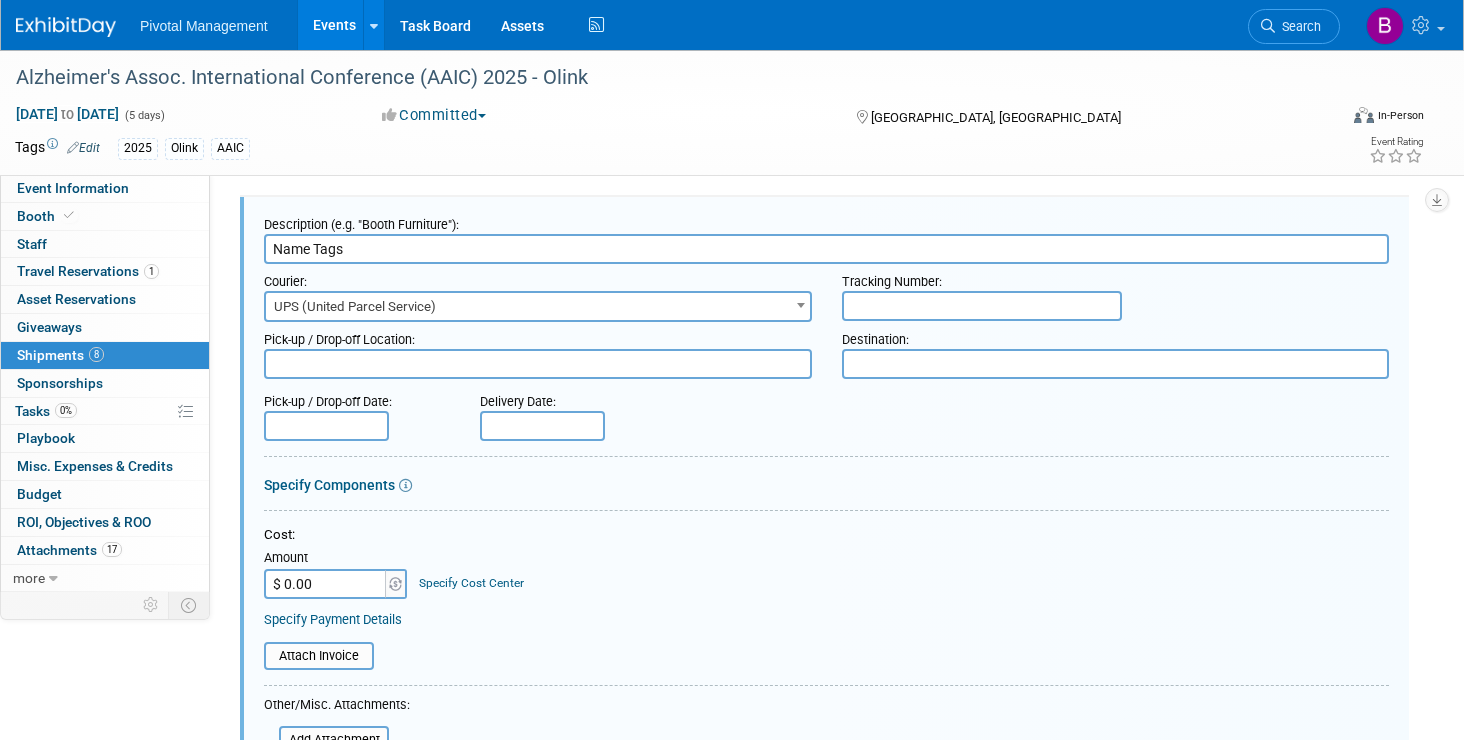 click at bounding box center [1116, 364] 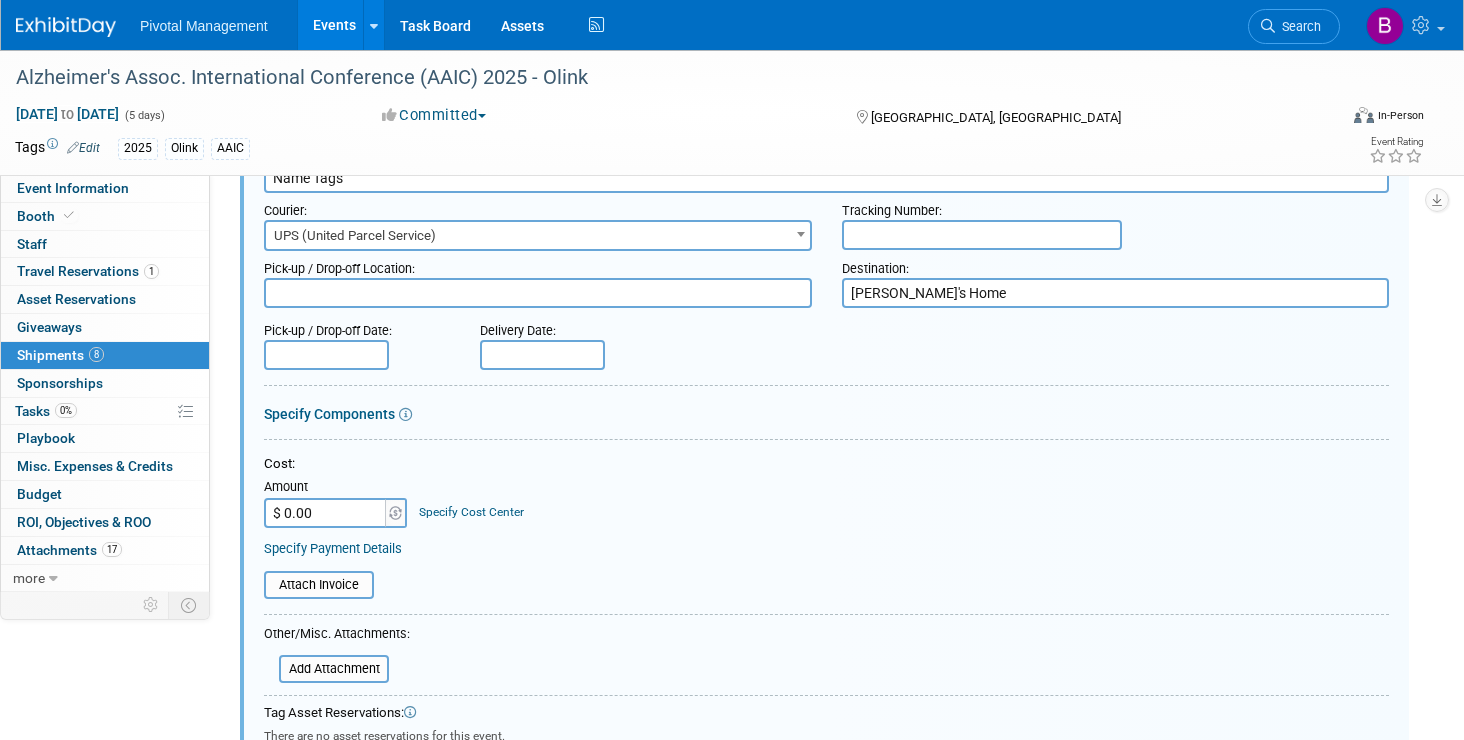 scroll, scrollTop: 2614, scrollLeft: 0, axis: vertical 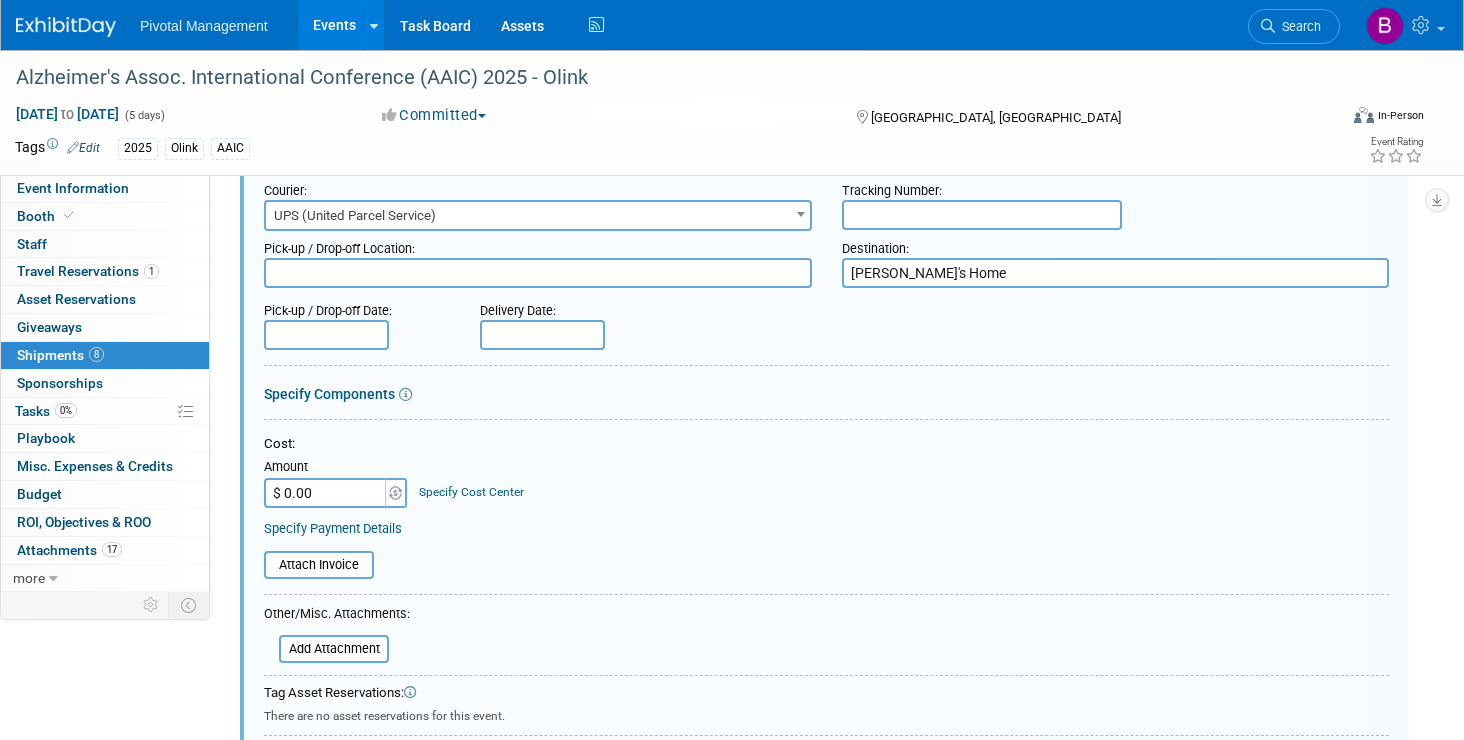 type on "Farah's Home" 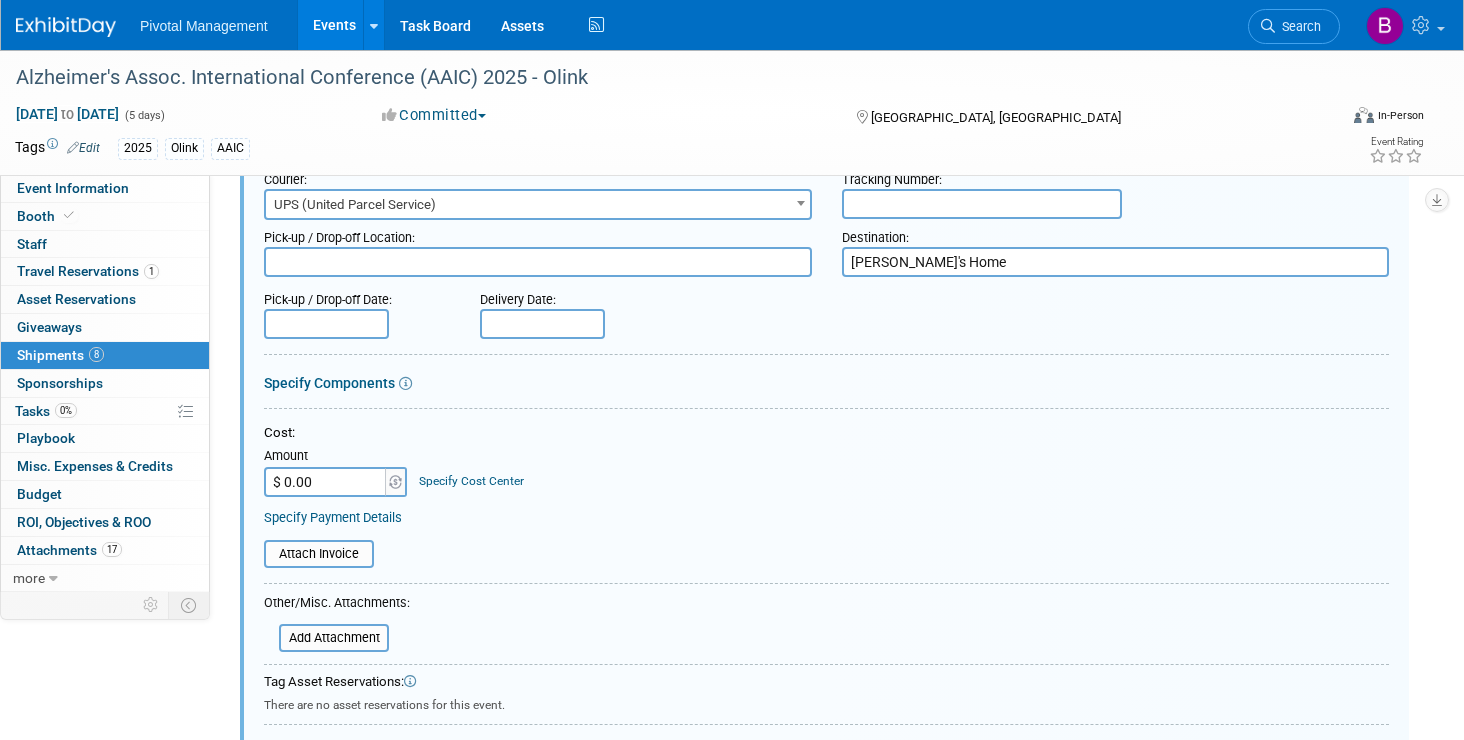 click at bounding box center [982, 204] 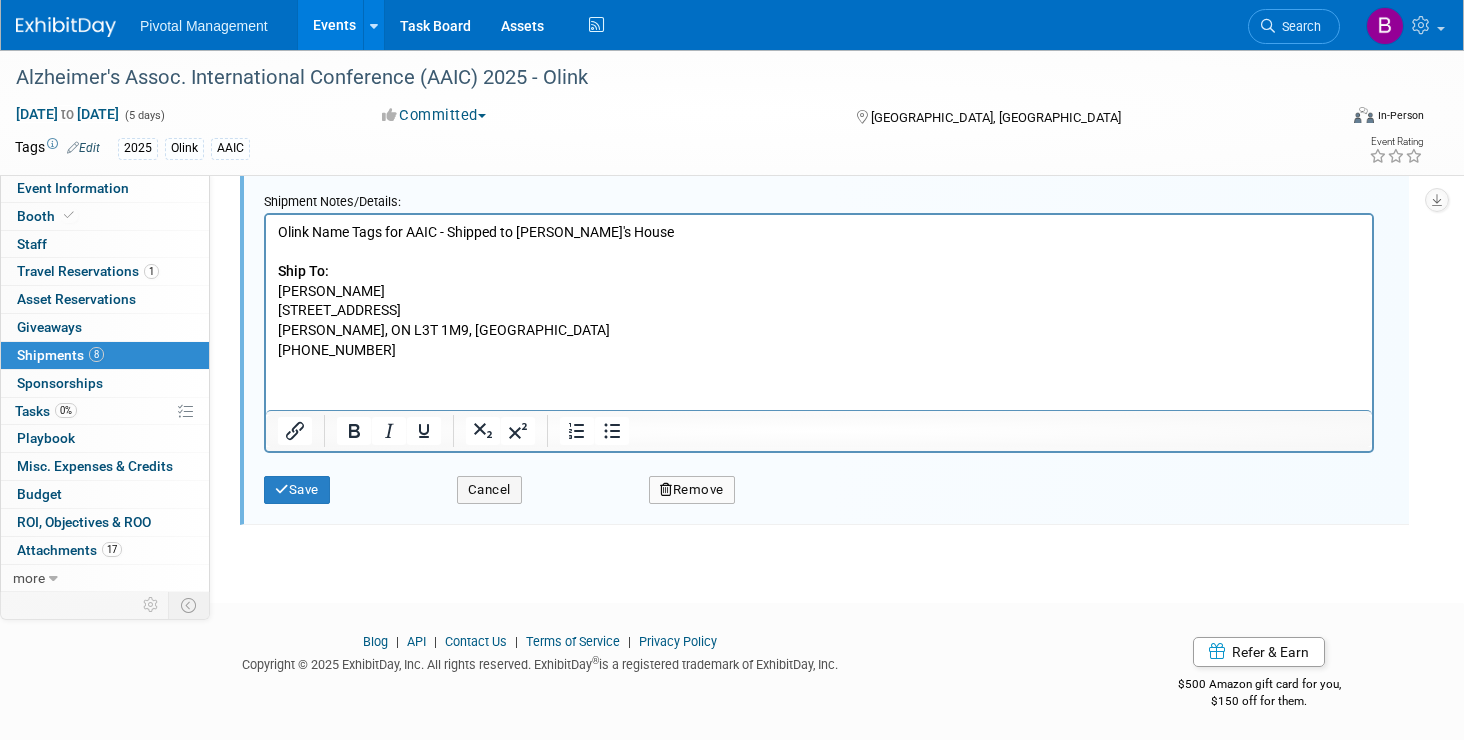 scroll, scrollTop: 3175, scrollLeft: 0, axis: vertical 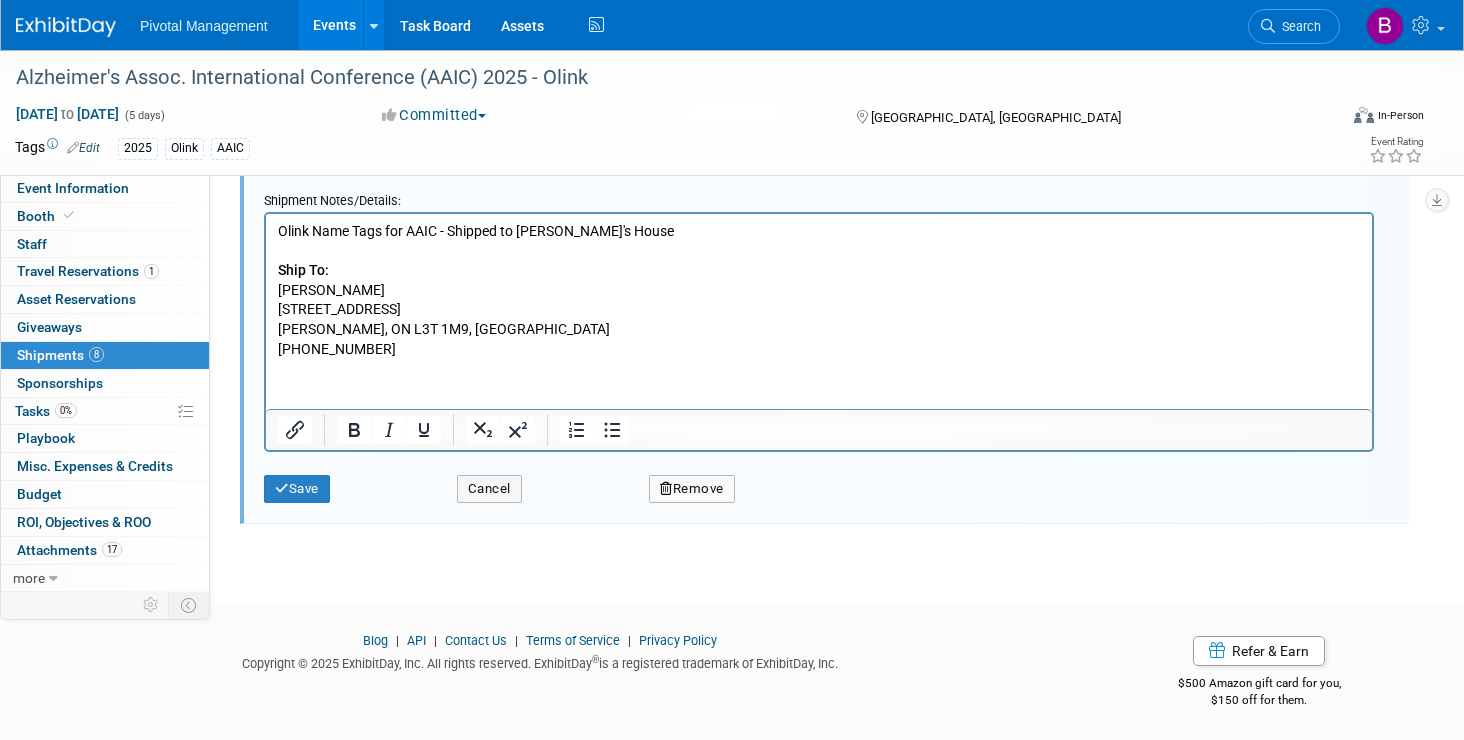 click on "Olink Name Tags for AAIC - Shipped to Farah's House  Ship To: Farah Virani 81 Babcombe Drive Thornhill, ON L3T 1M9, CANADA 416-451-0359" at bounding box center (819, 290) 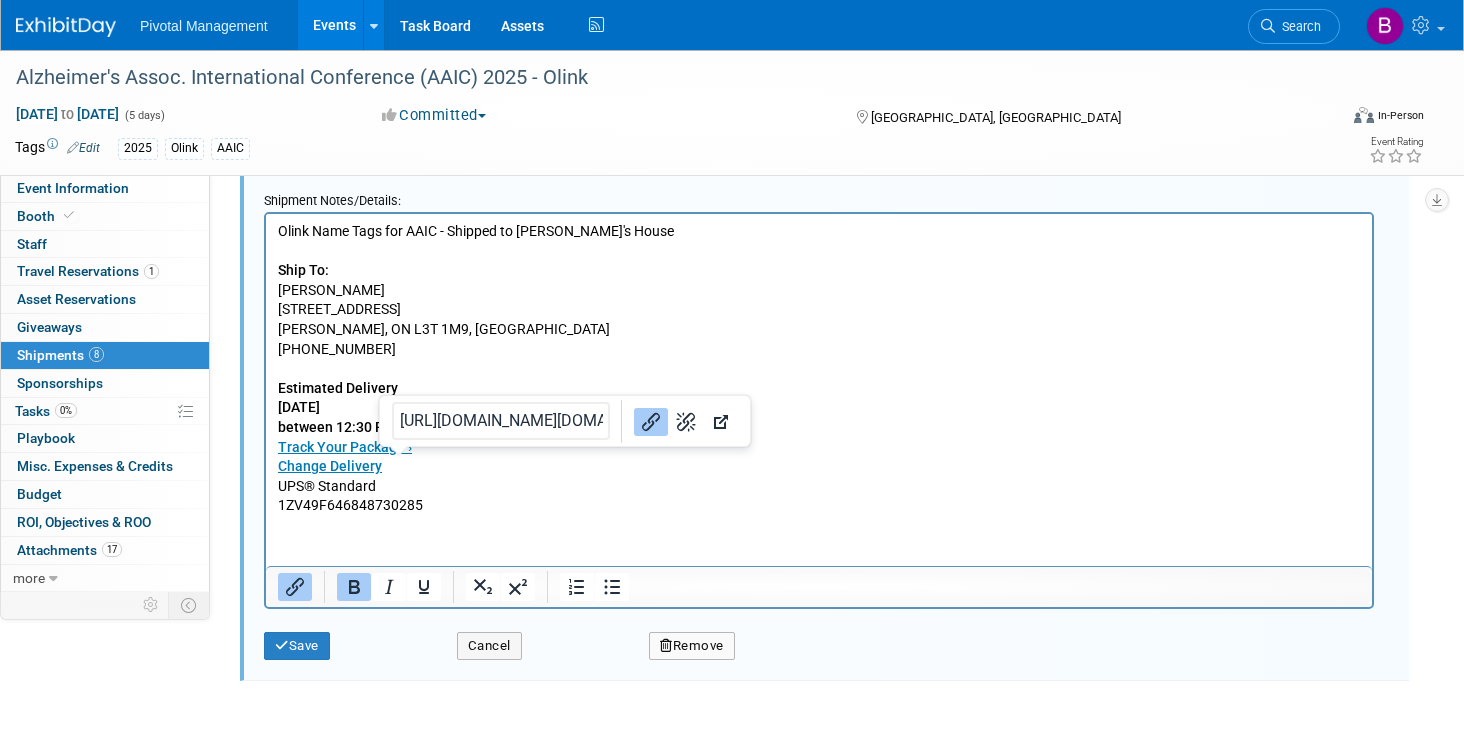 click on "Change Delivery" at bounding box center (819, 467) 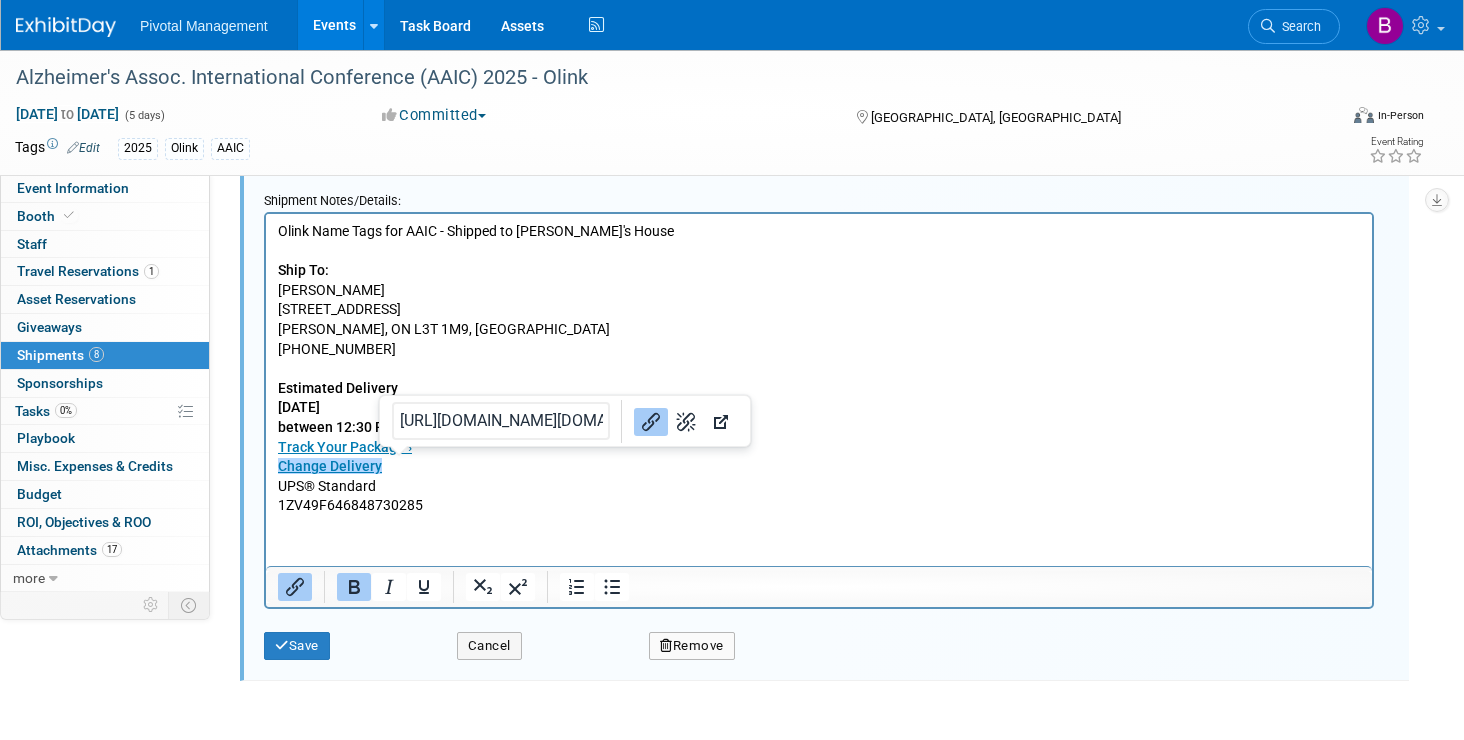click on "Change Delivery﻿" at bounding box center (819, 467) 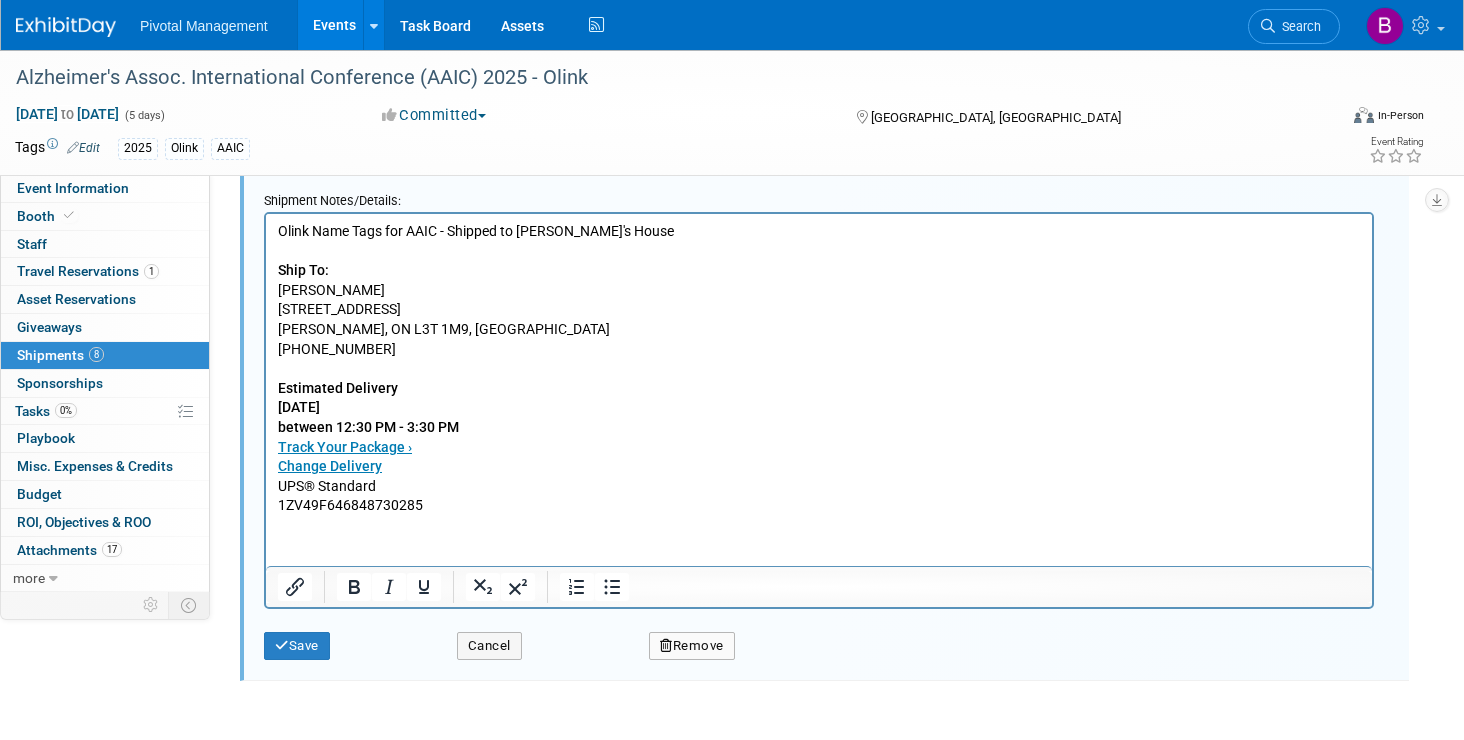 drag, startPoint x: 426, startPoint y: 496, endPoint x: 257, endPoint y: 514, distance: 169.95587 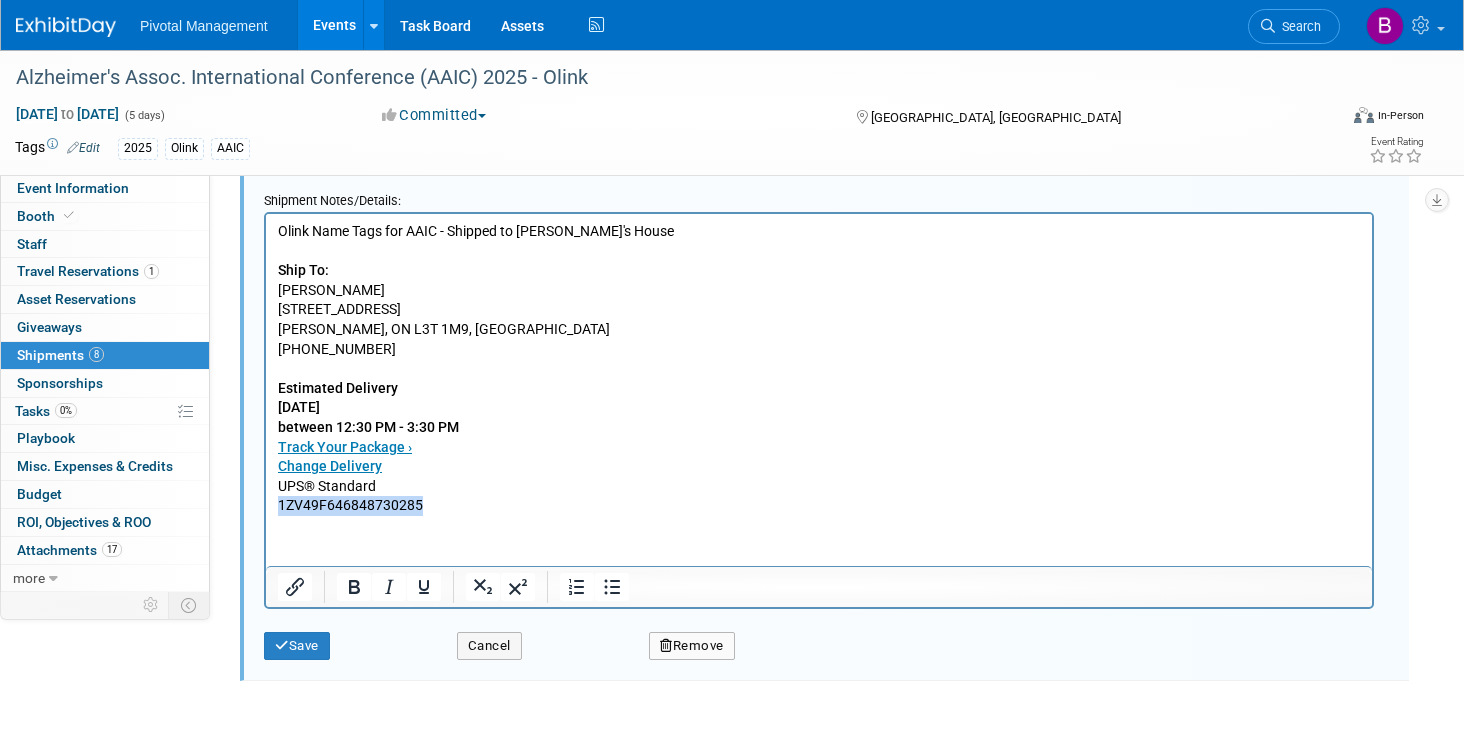 click on "1ZV49F646848730285" at bounding box center [819, 506] 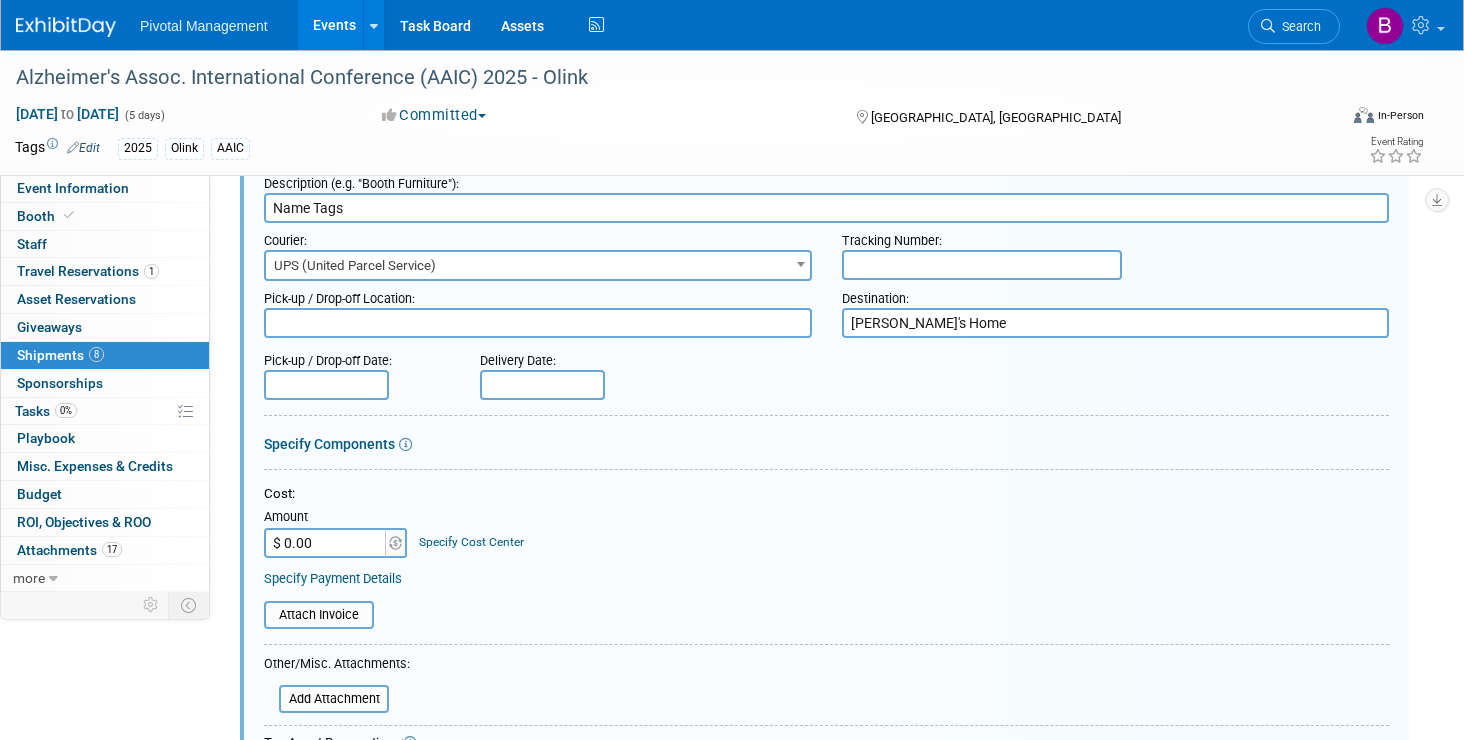 scroll, scrollTop: 2554, scrollLeft: 0, axis: vertical 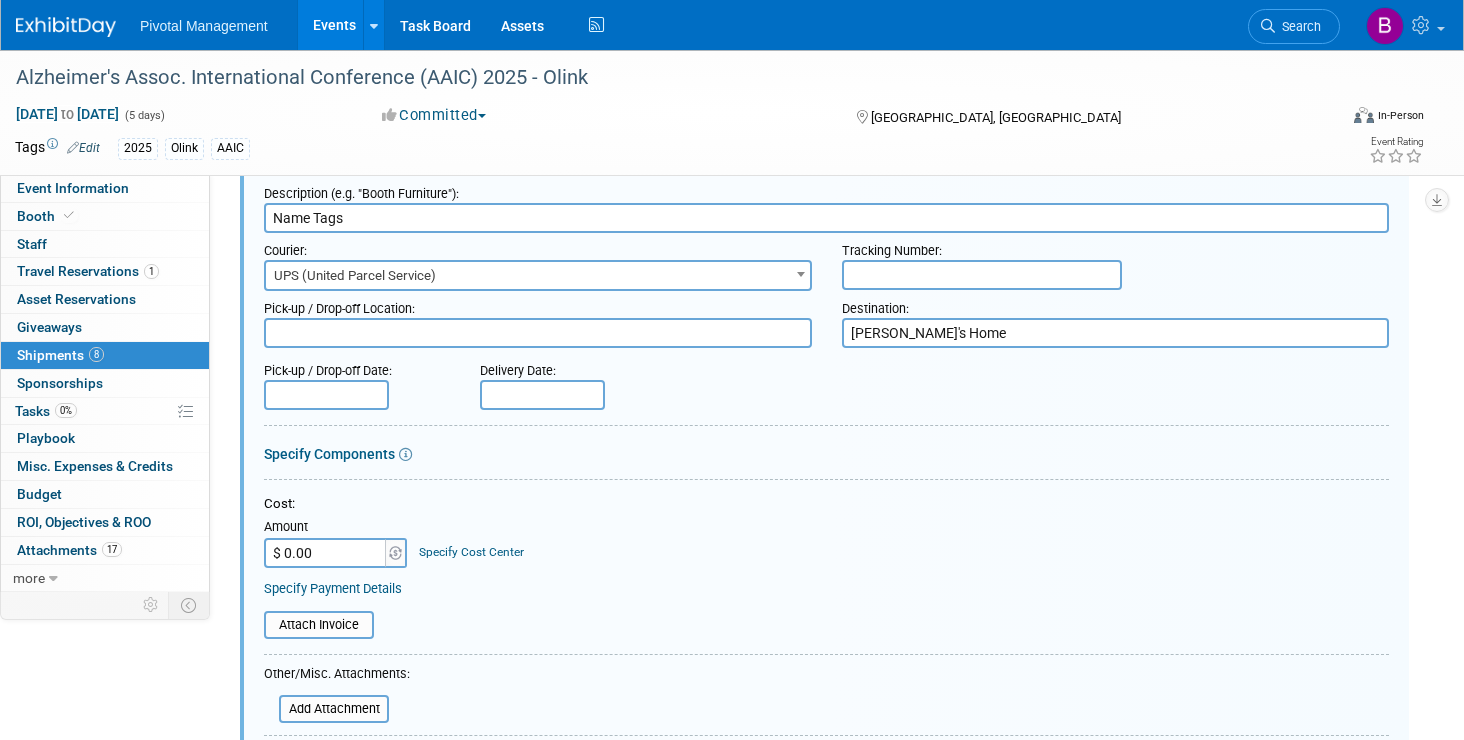 click at bounding box center (982, 275) 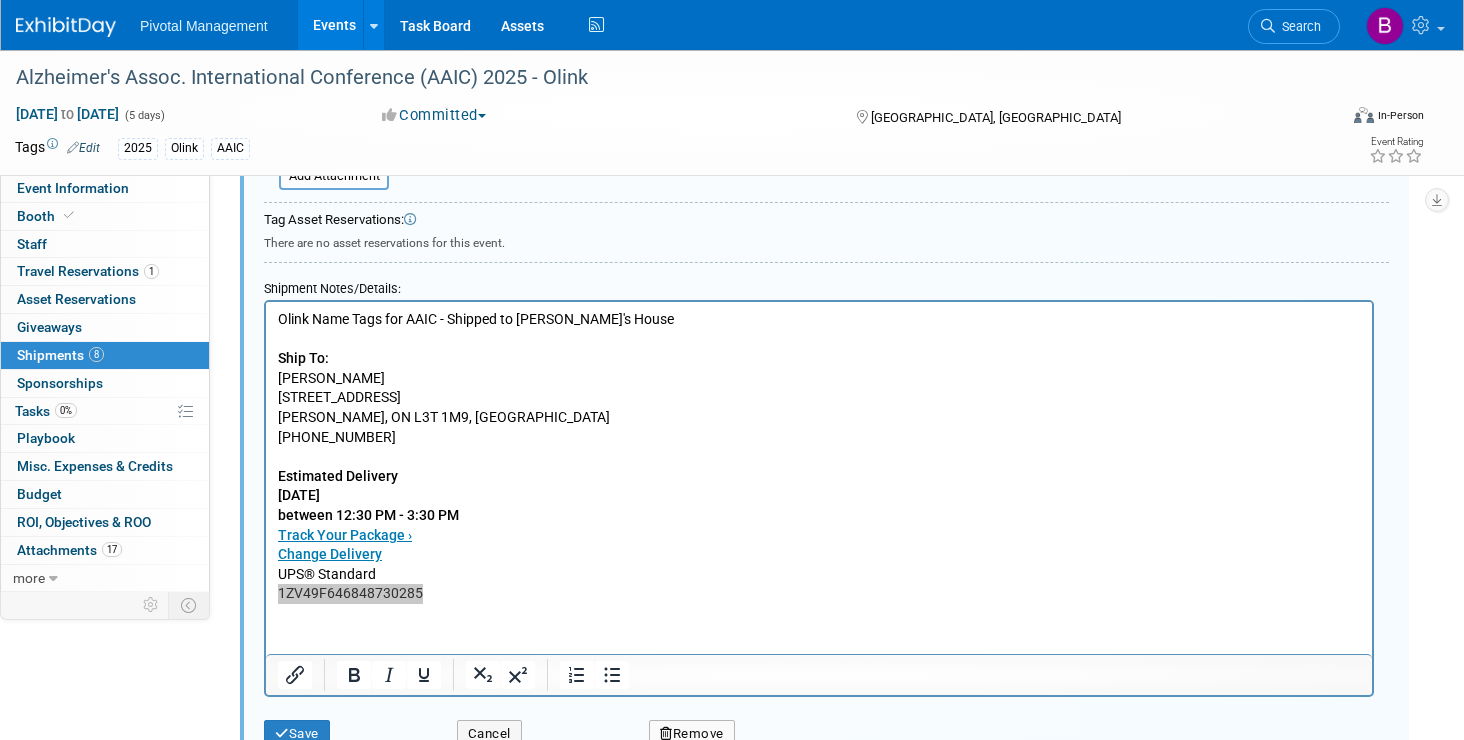 scroll, scrollTop: 3103, scrollLeft: 0, axis: vertical 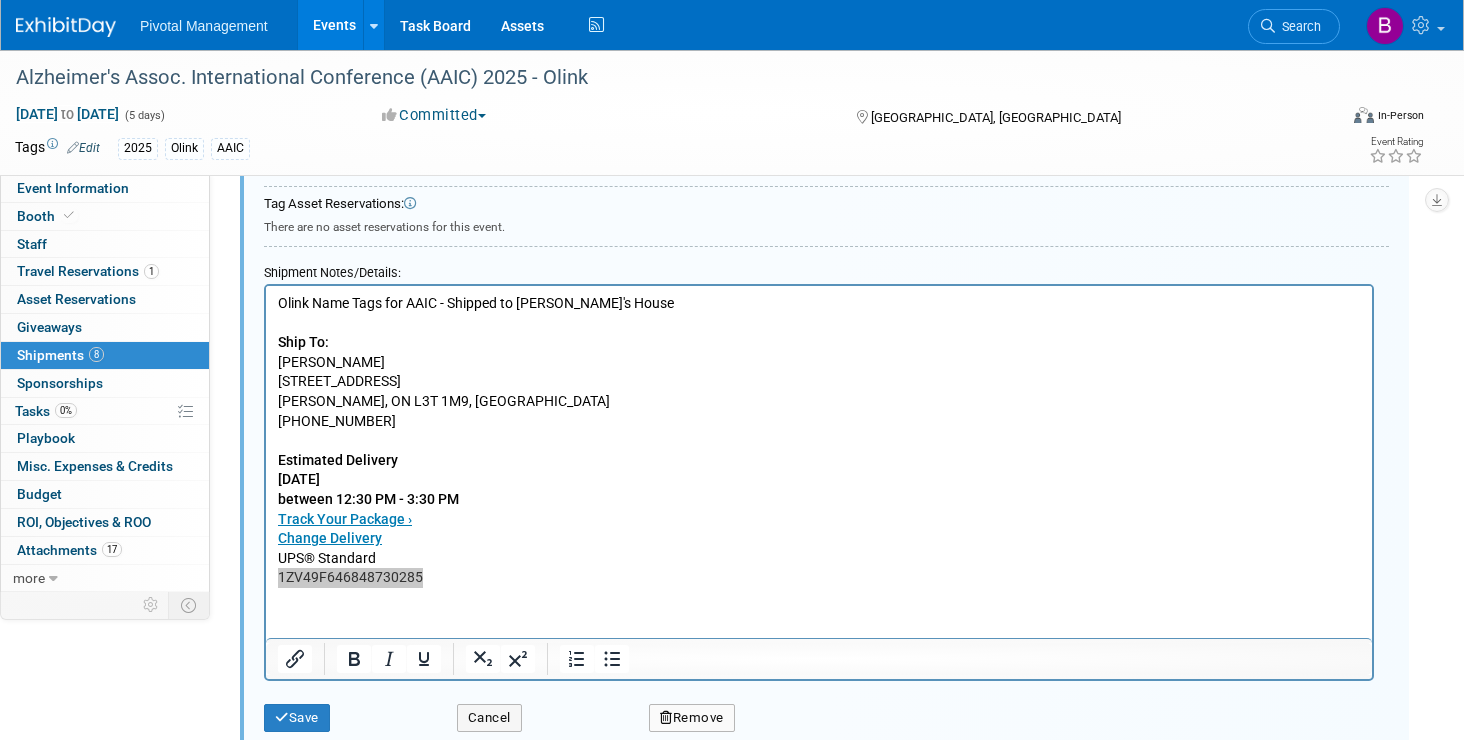 type on "1ZV49F646848730285" 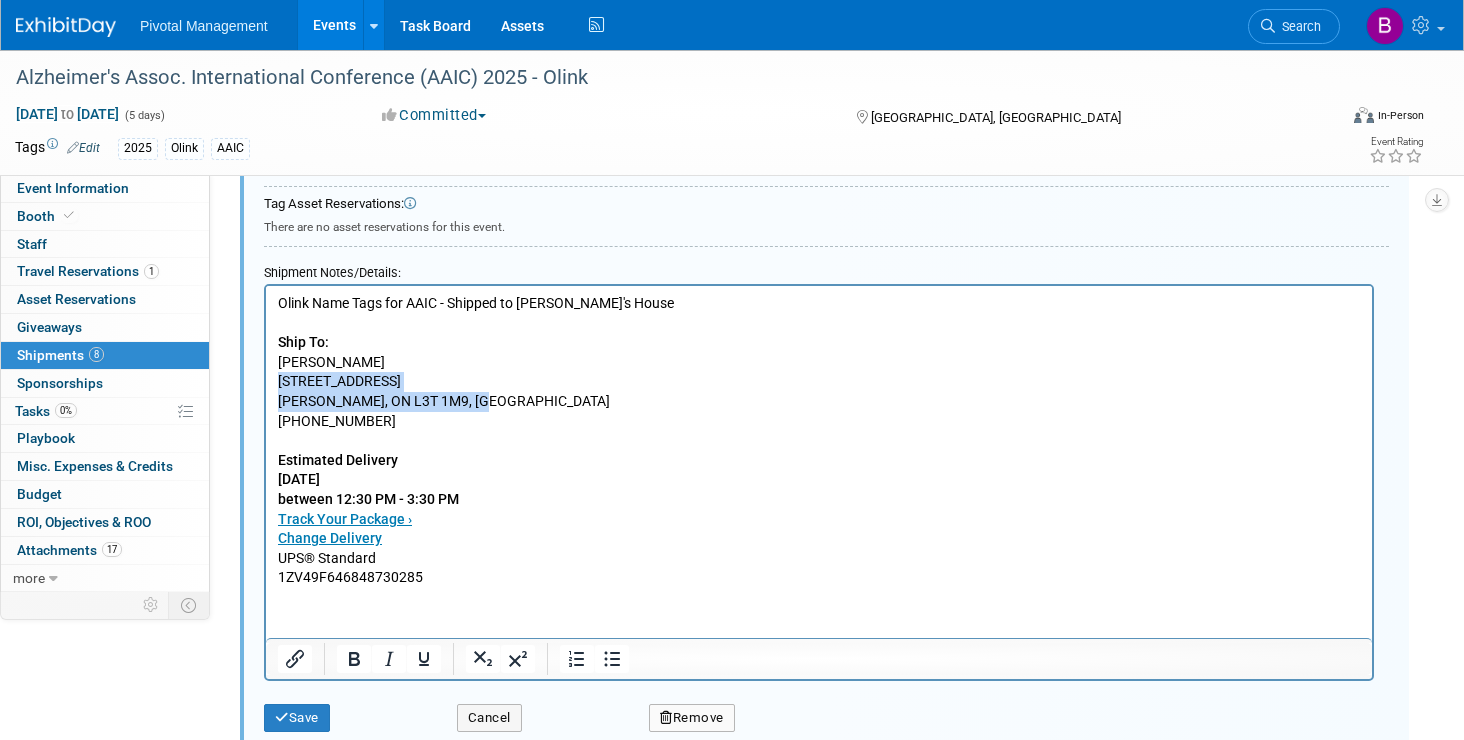 drag, startPoint x: 277, startPoint y: 384, endPoint x: 495, endPoint y: 402, distance: 218.74185 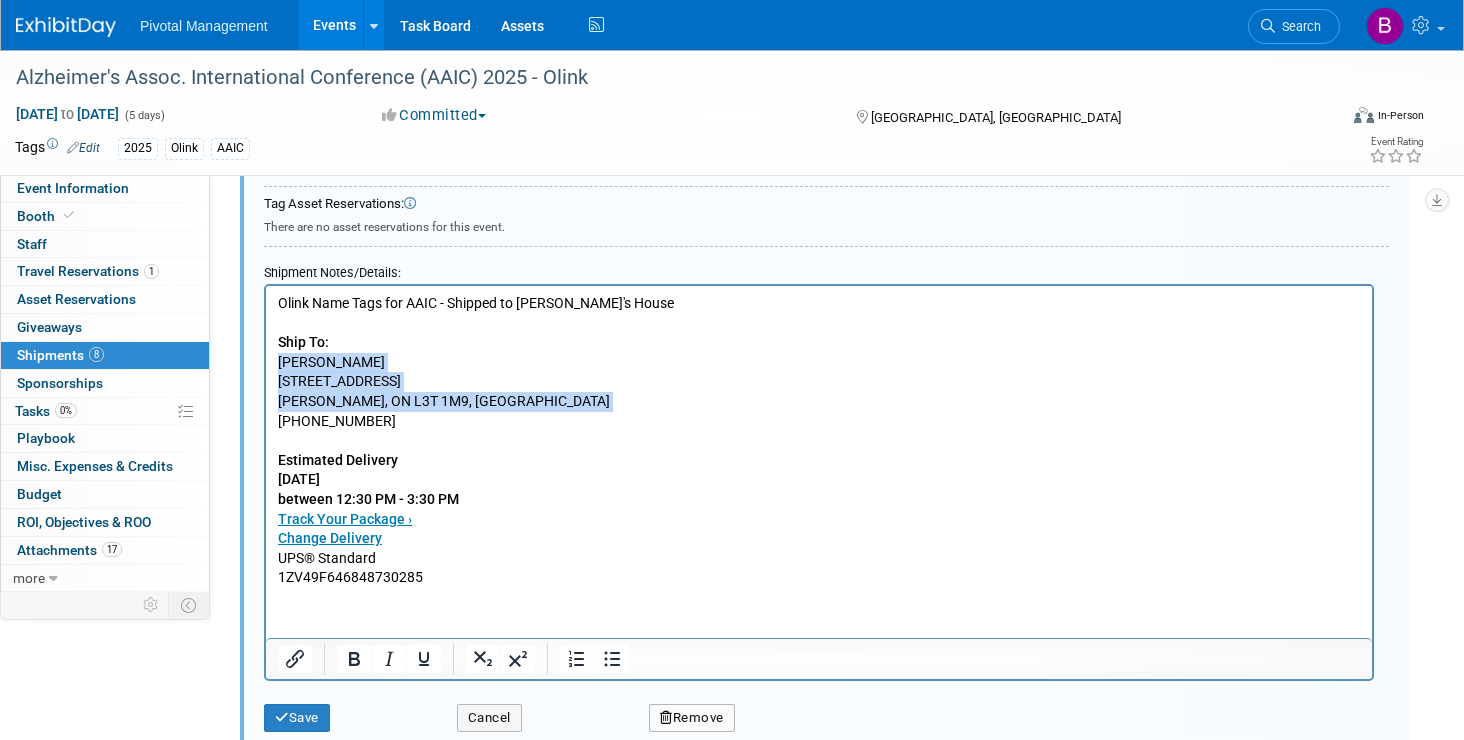 drag, startPoint x: 495, startPoint y: 402, endPoint x: 277, endPoint y: 367, distance: 220.79176 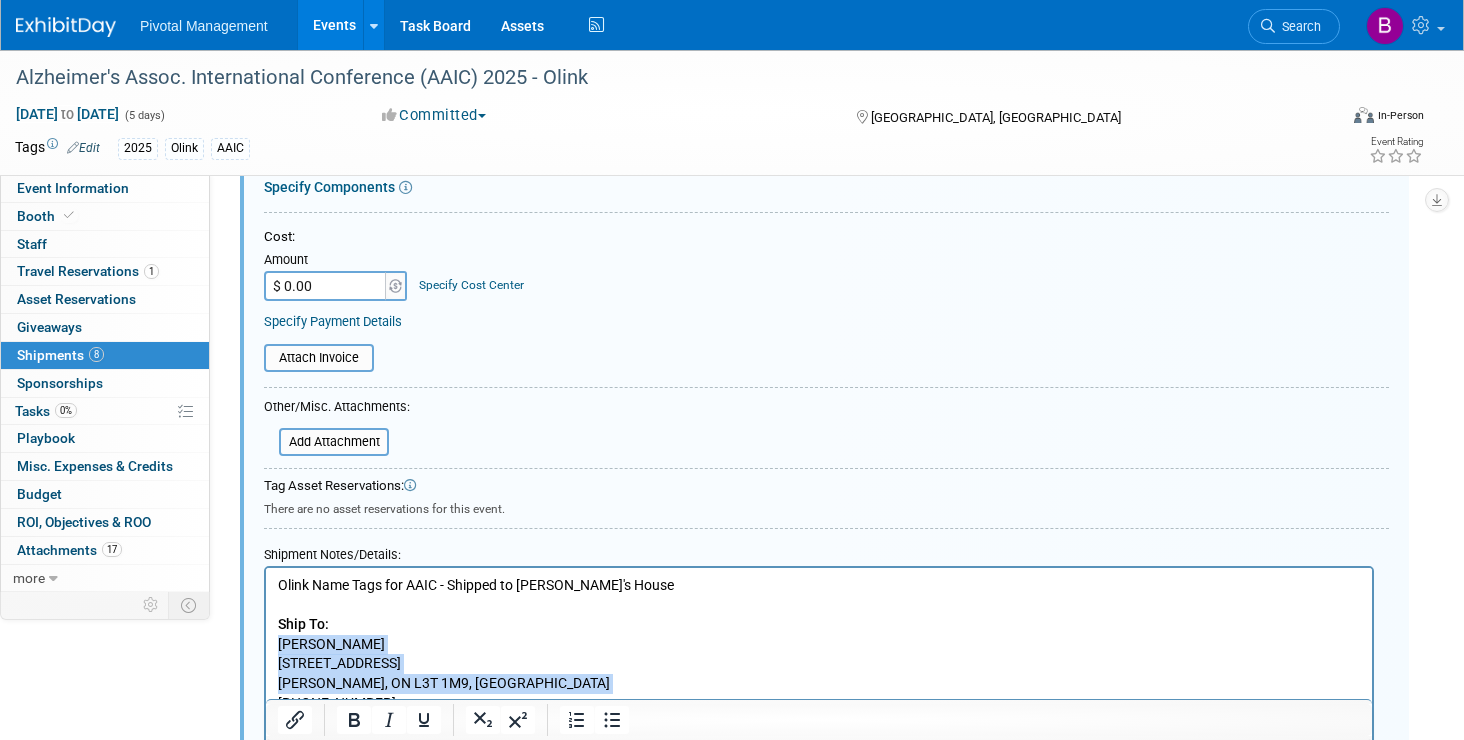 scroll, scrollTop: 2522, scrollLeft: 0, axis: vertical 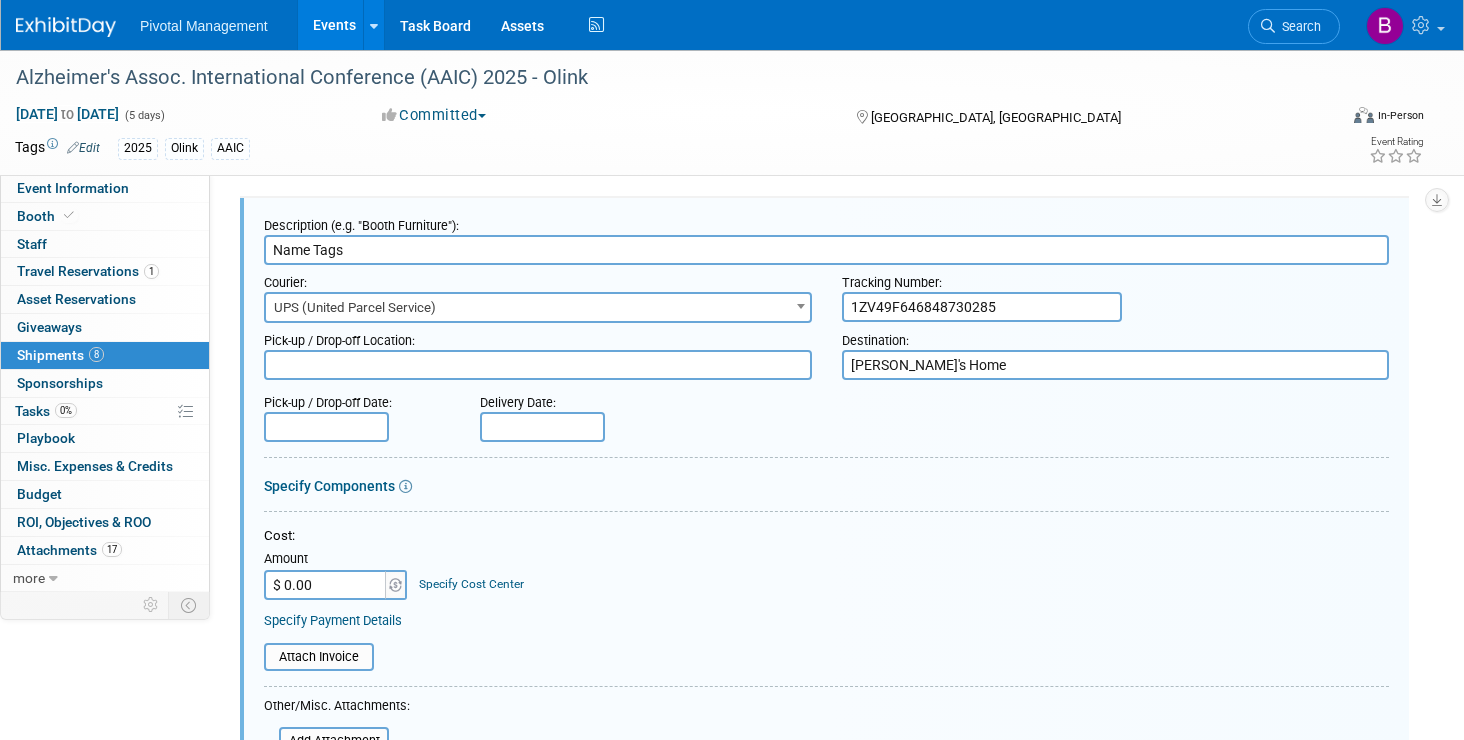 click on "Farah's Home" at bounding box center (1116, 365) 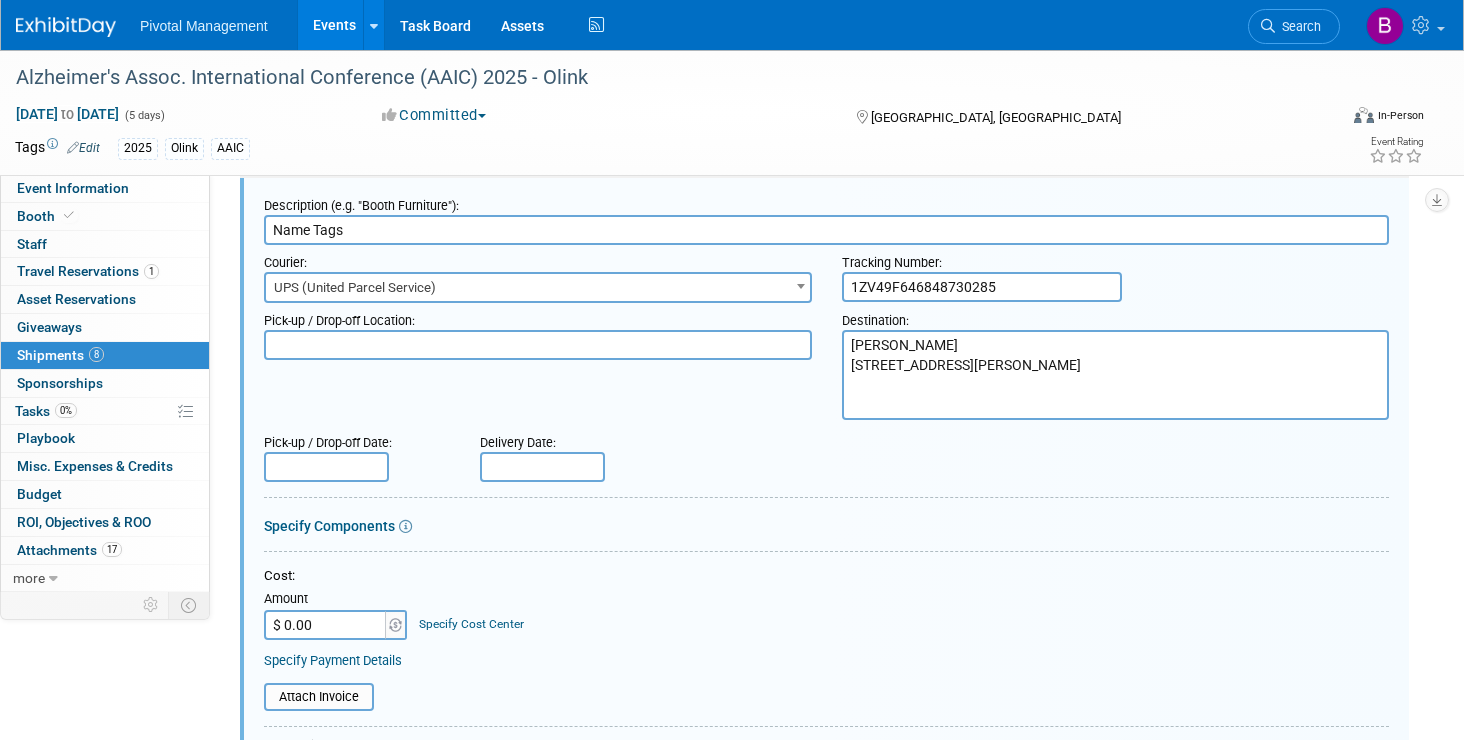 scroll, scrollTop: 2547, scrollLeft: 0, axis: vertical 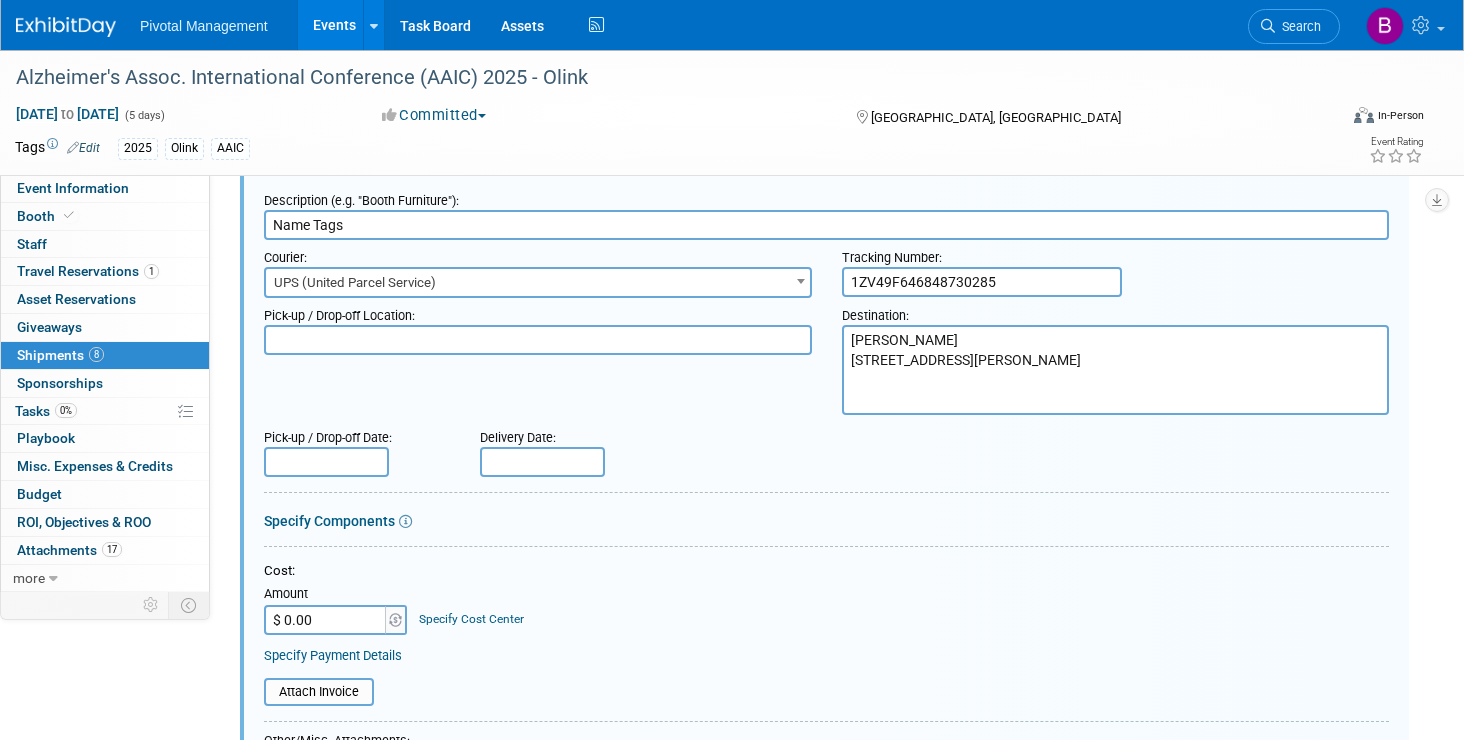 type on "Farah Virani
81 Babcombe Drive
Thornhill, ON L3T 1M9, CANADA" 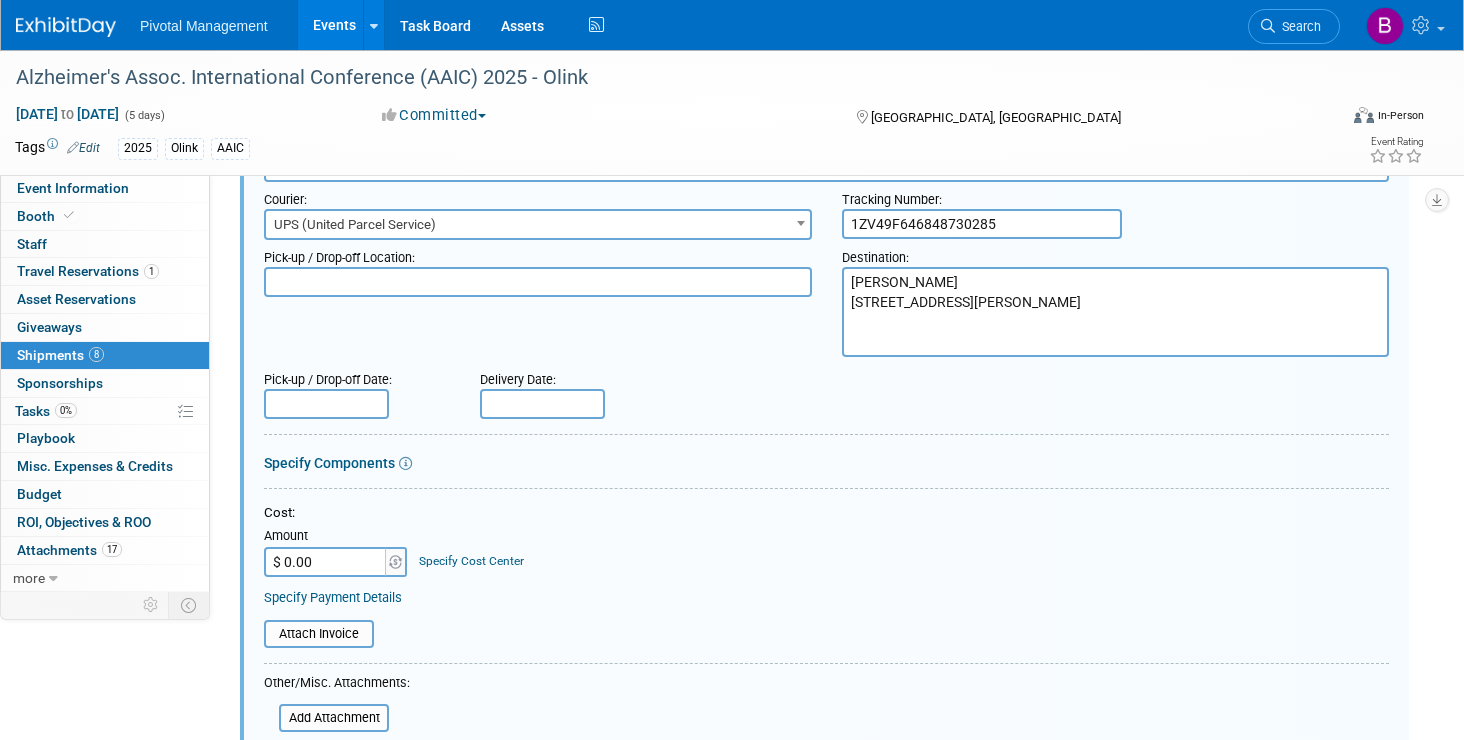 scroll, scrollTop: 2614, scrollLeft: 0, axis: vertical 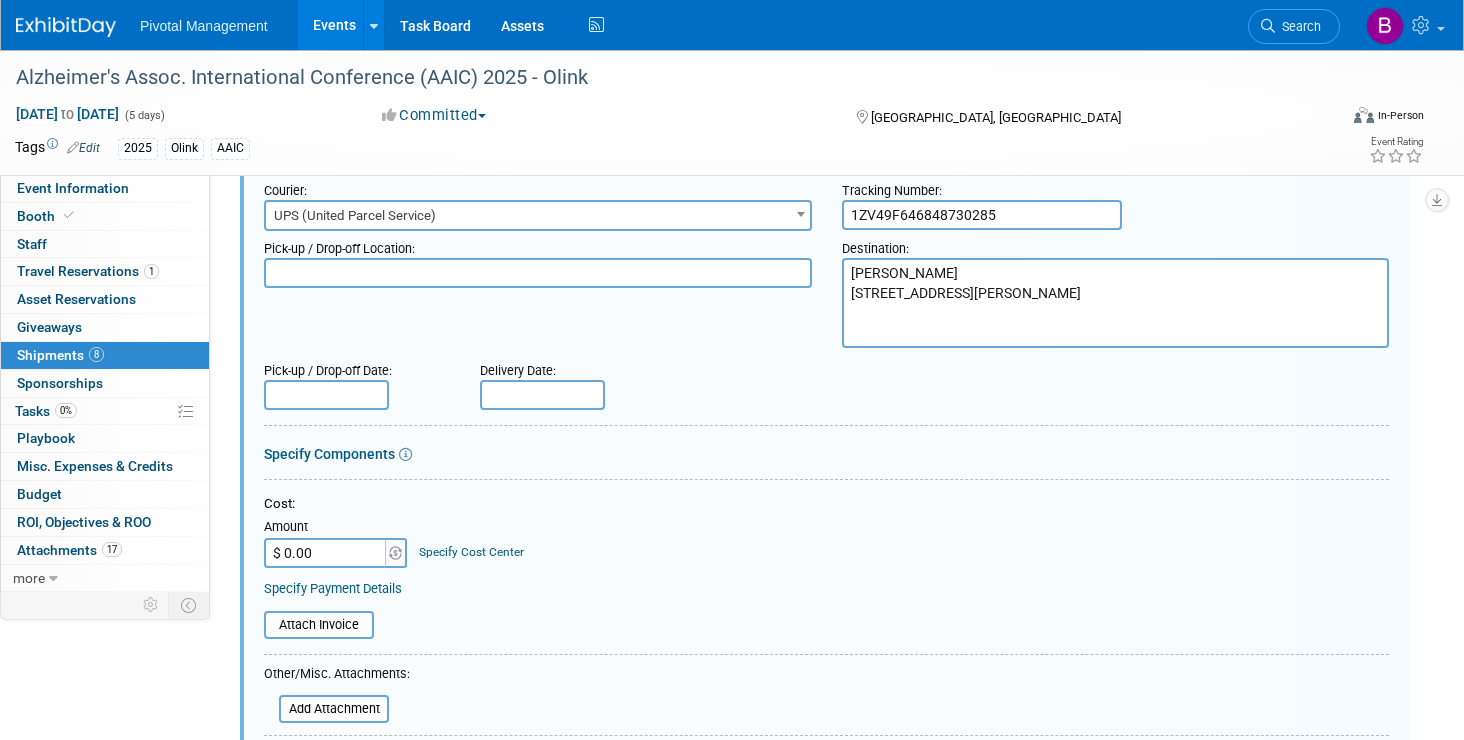 click at bounding box center [542, 395] 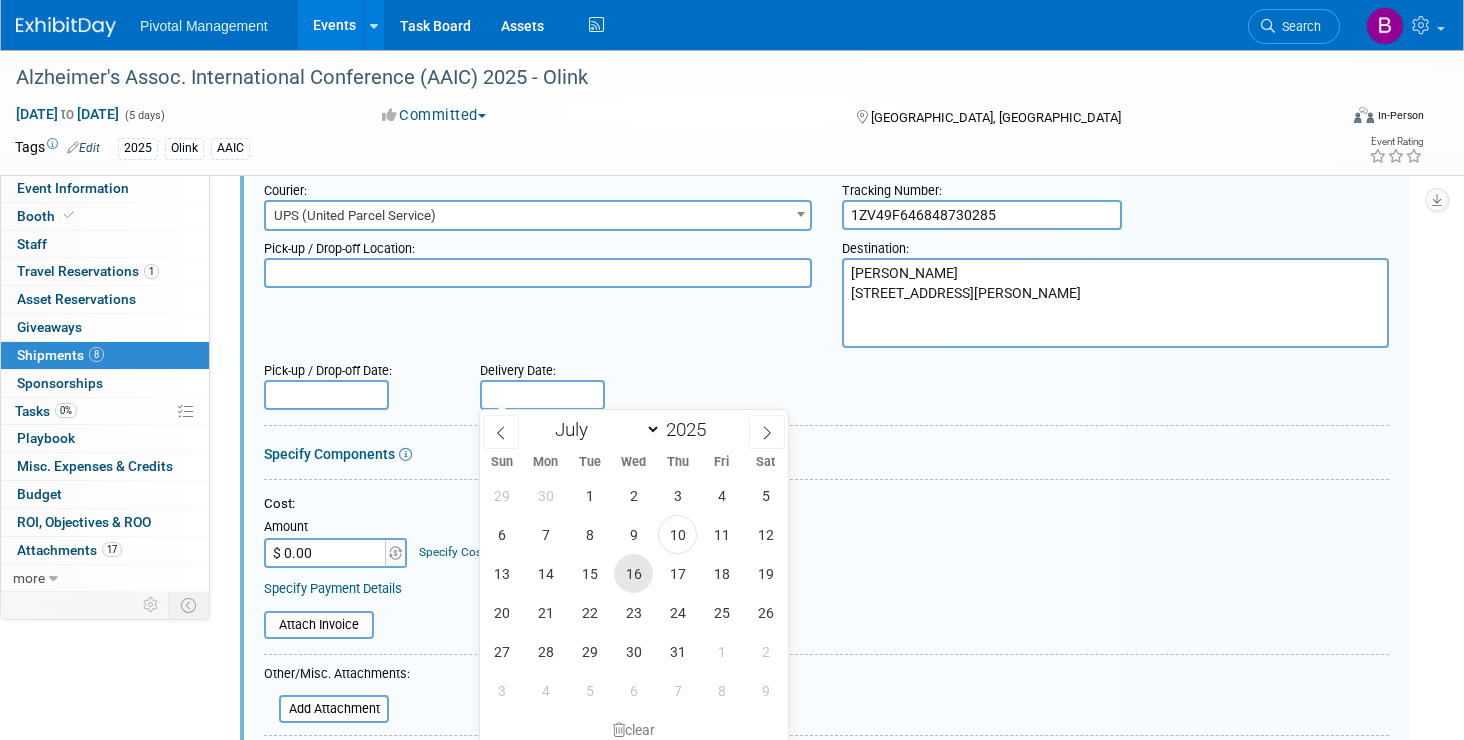click on "16" at bounding box center [633, 573] 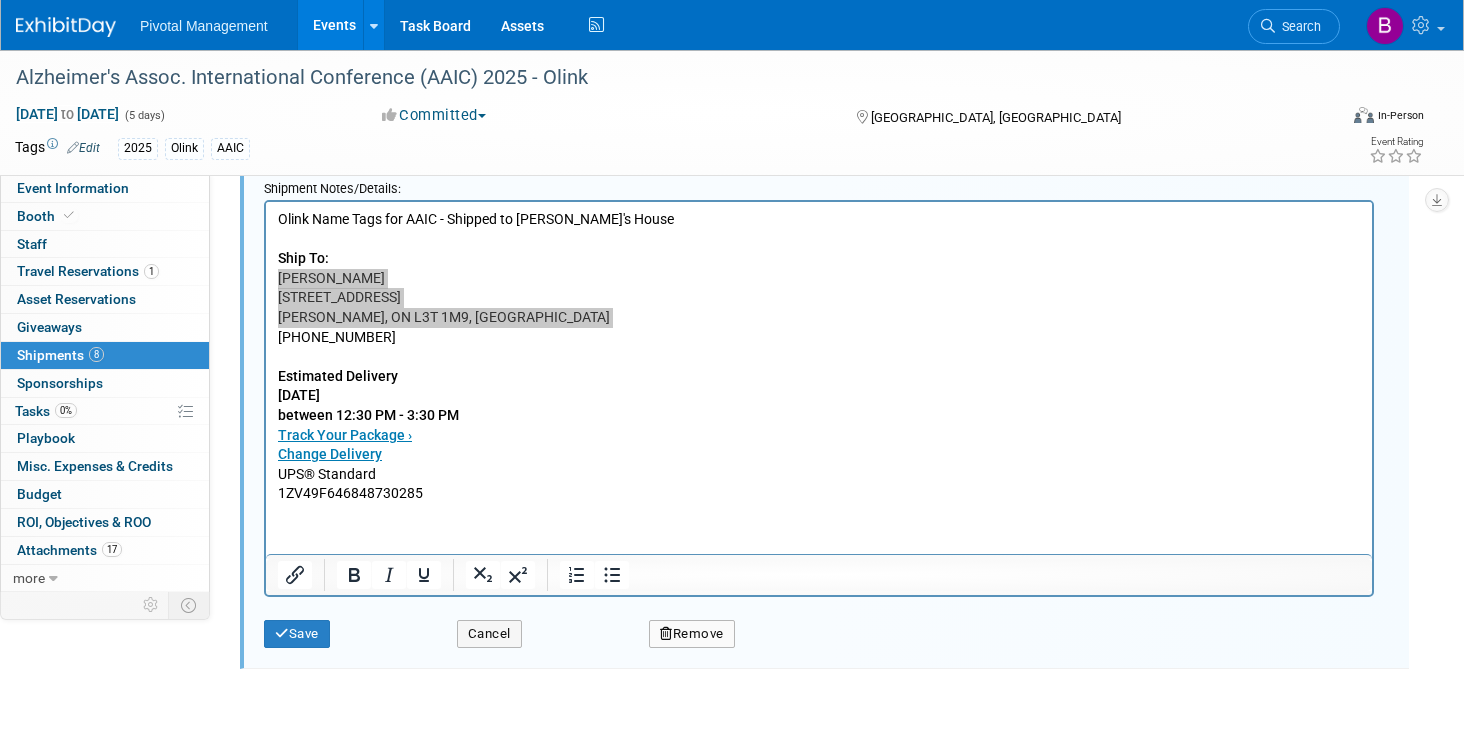 scroll, scrollTop: 3256, scrollLeft: 0, axis: vertical 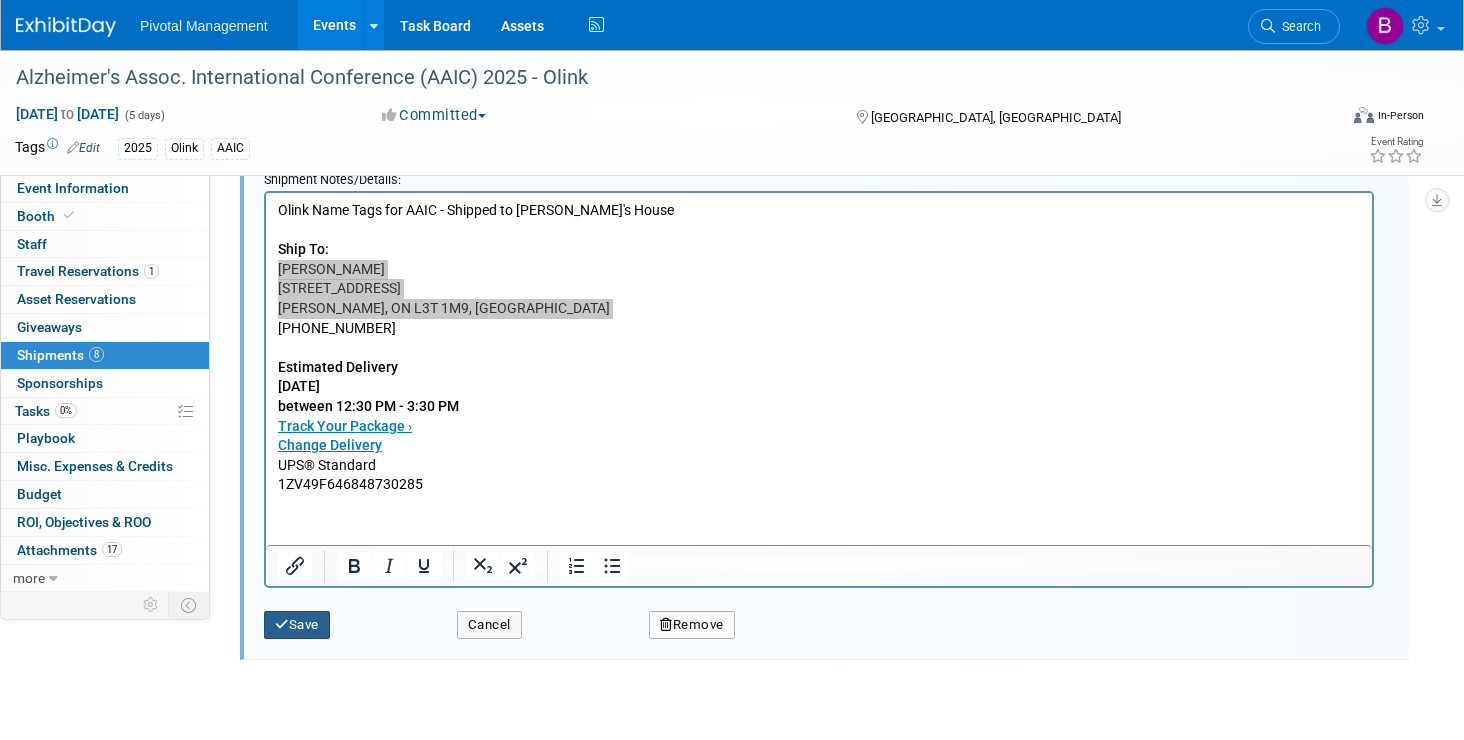 click at bounding box center [282, 624] 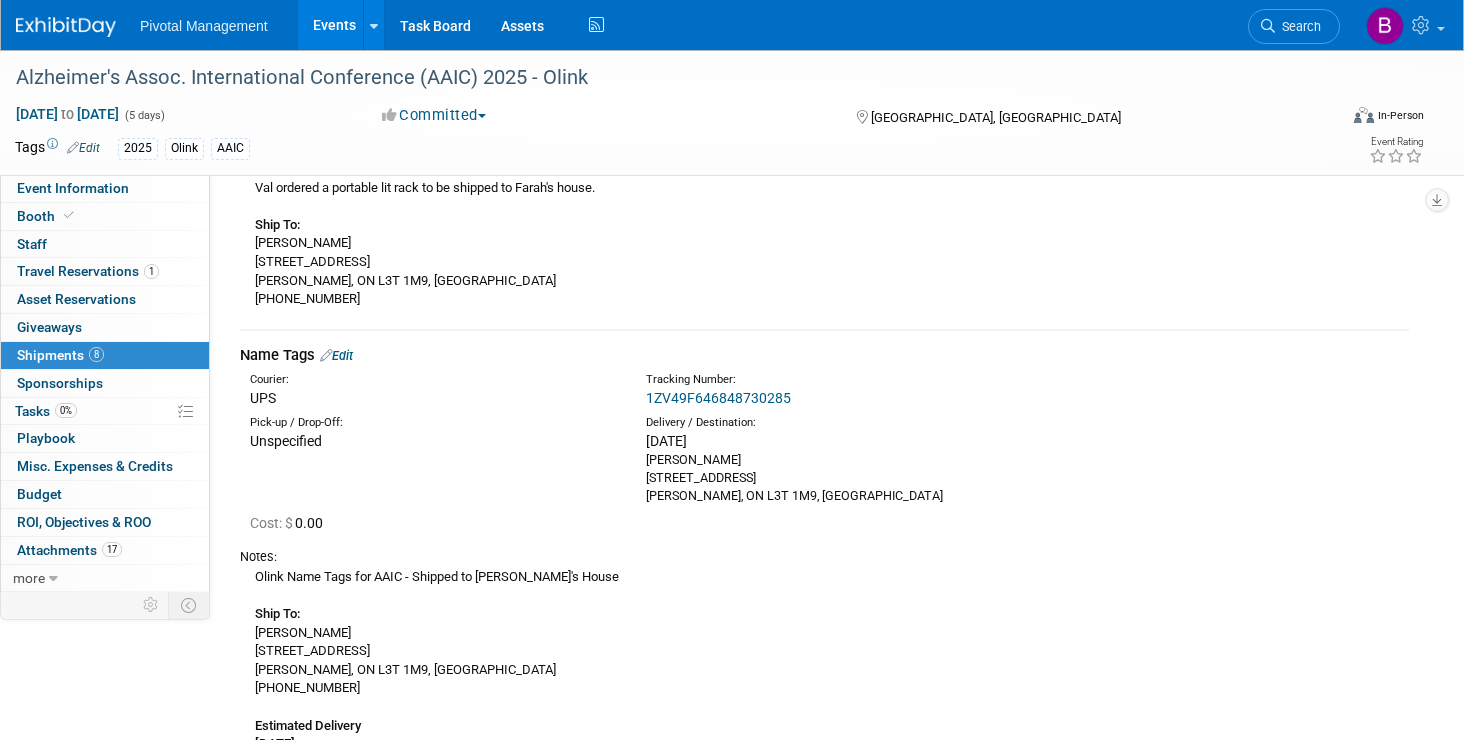 scroll, scrollTop: 2436, scrollLeft: 0, axis: vertical 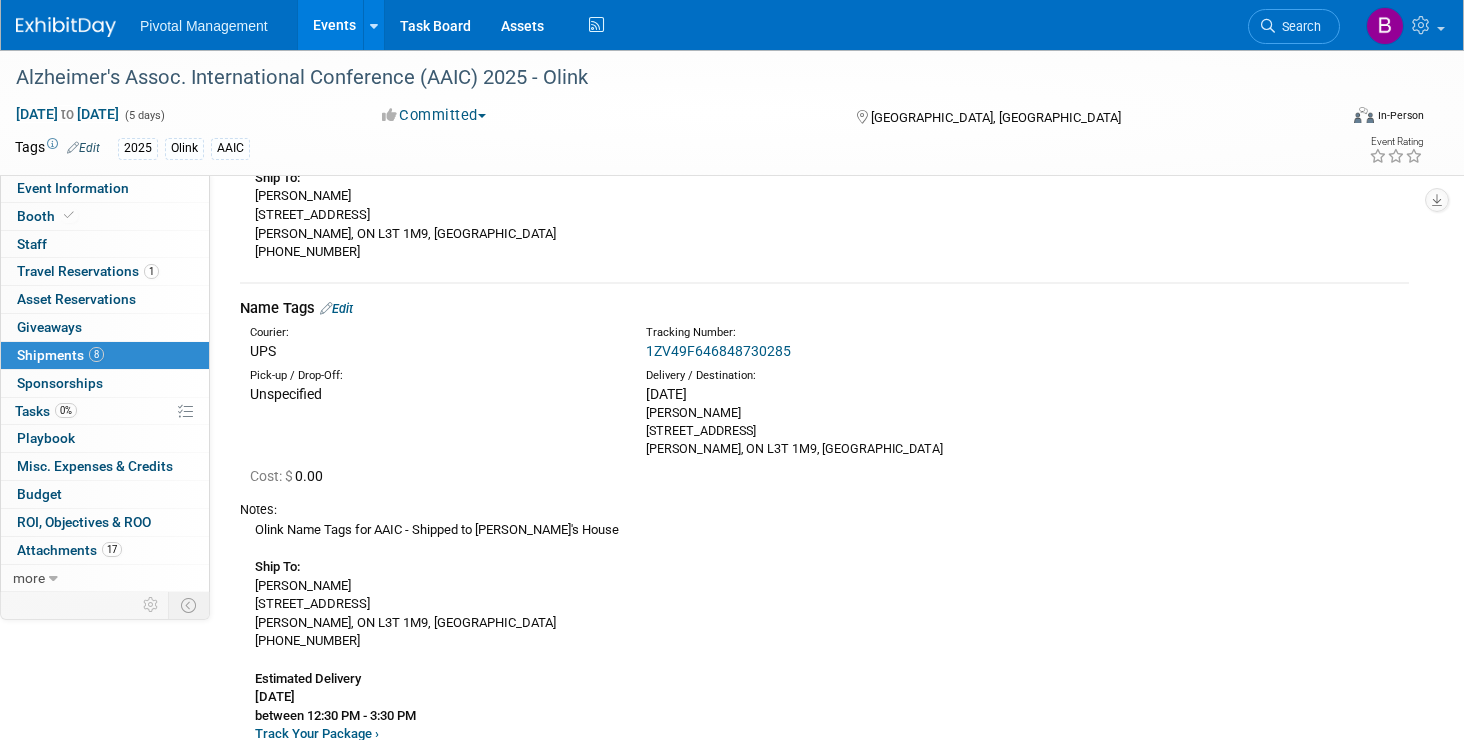 click on "Edit" at bounding box center [336, 308] 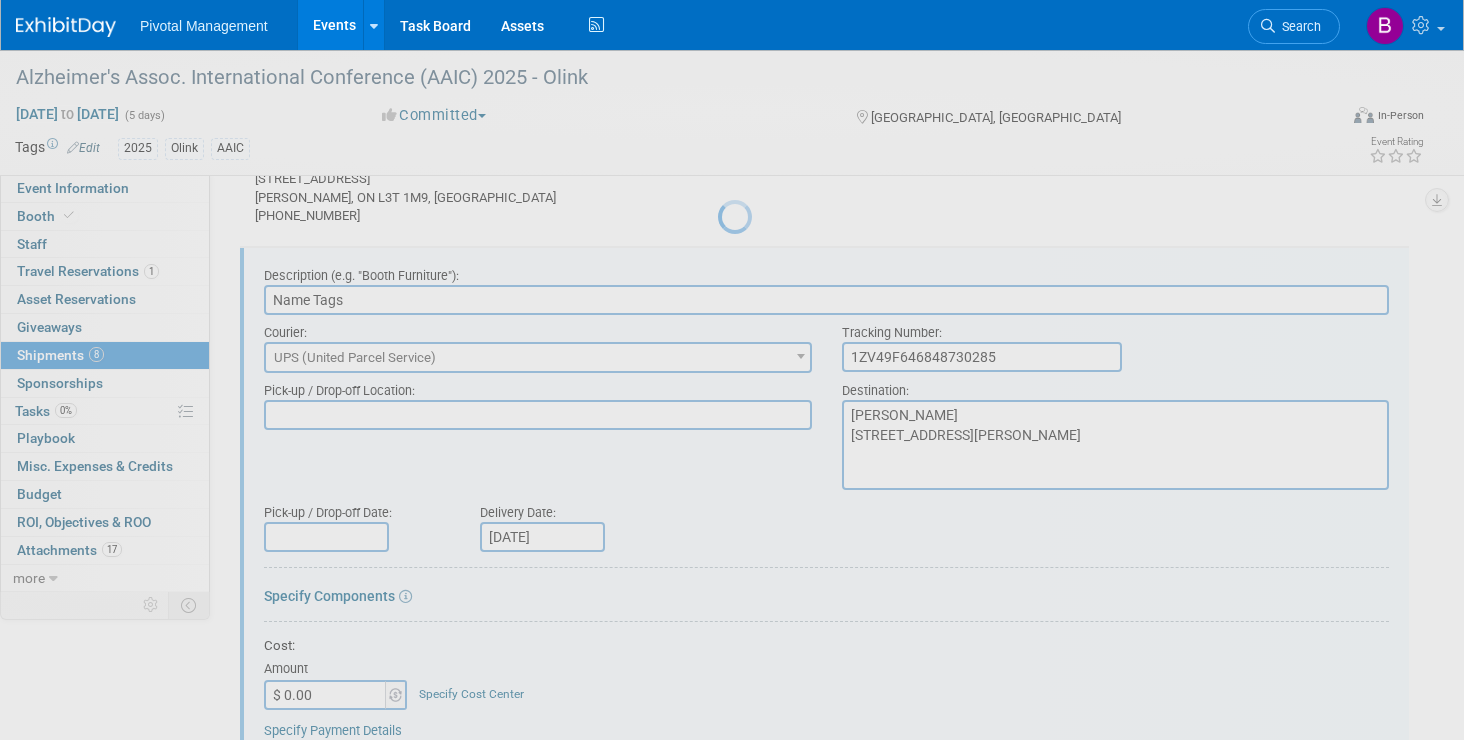 scroll, scrollTop: 0, scrollLeft: 0, axis: both 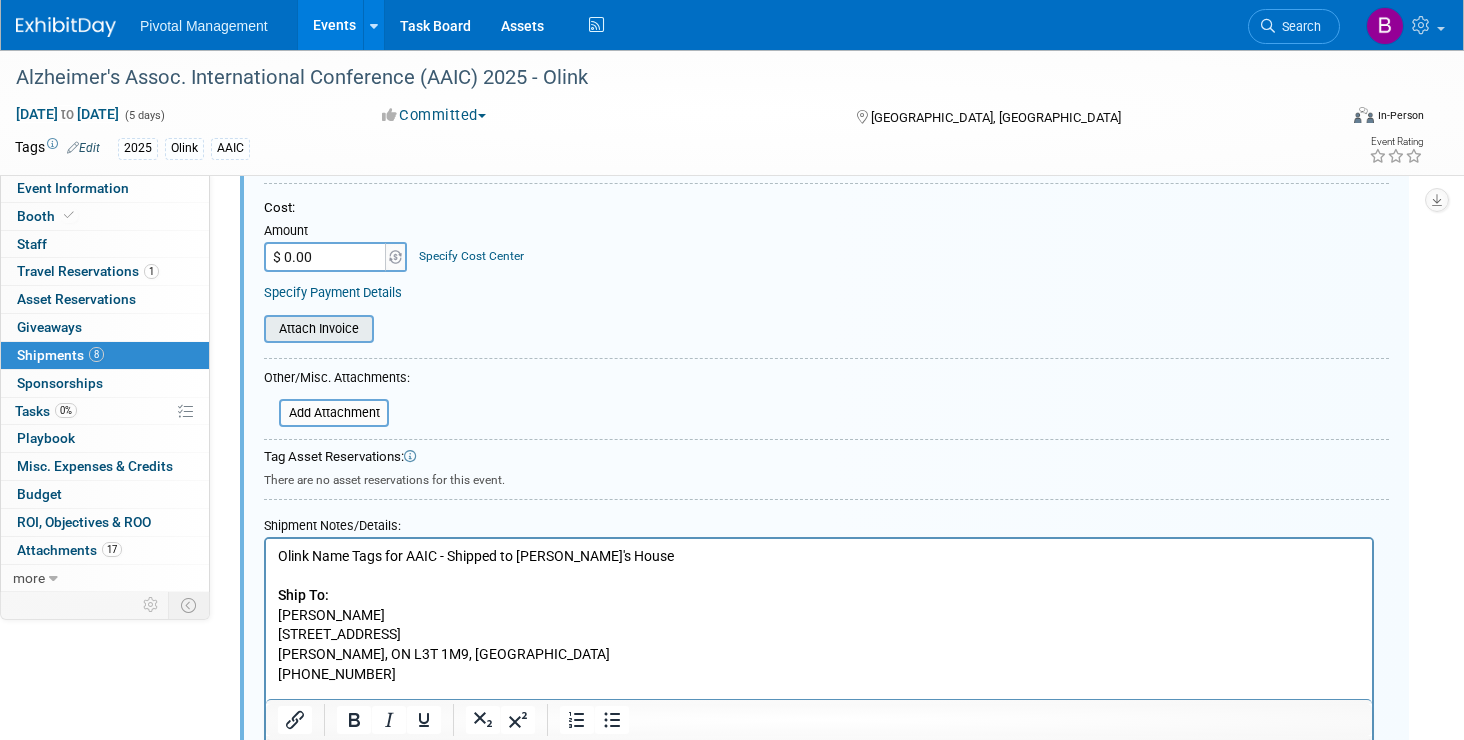 click at bounding box center [253, 329] 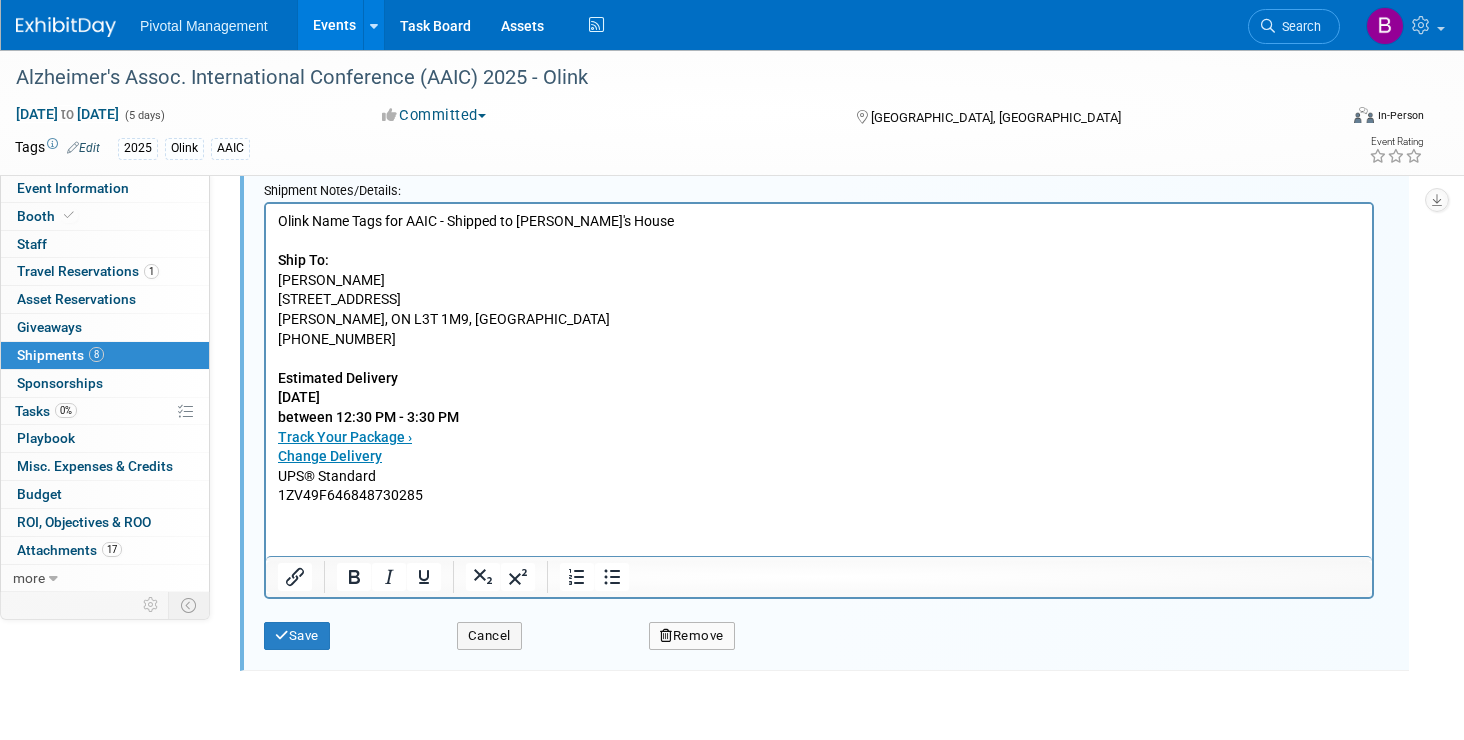 scroll, scrollTop: 3280, scrollLeft: 0, axis: vertical 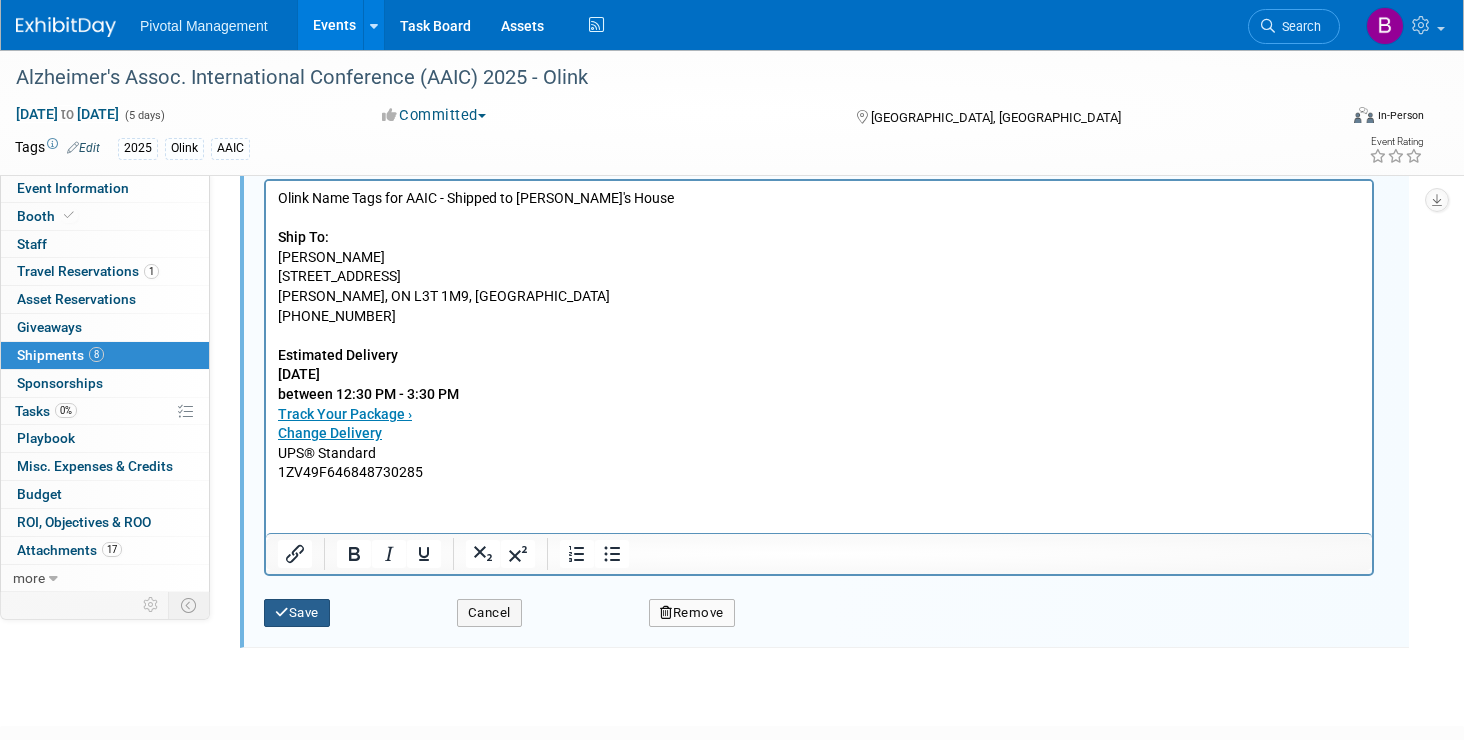 click on "Save" at bounding box center [297, 613] 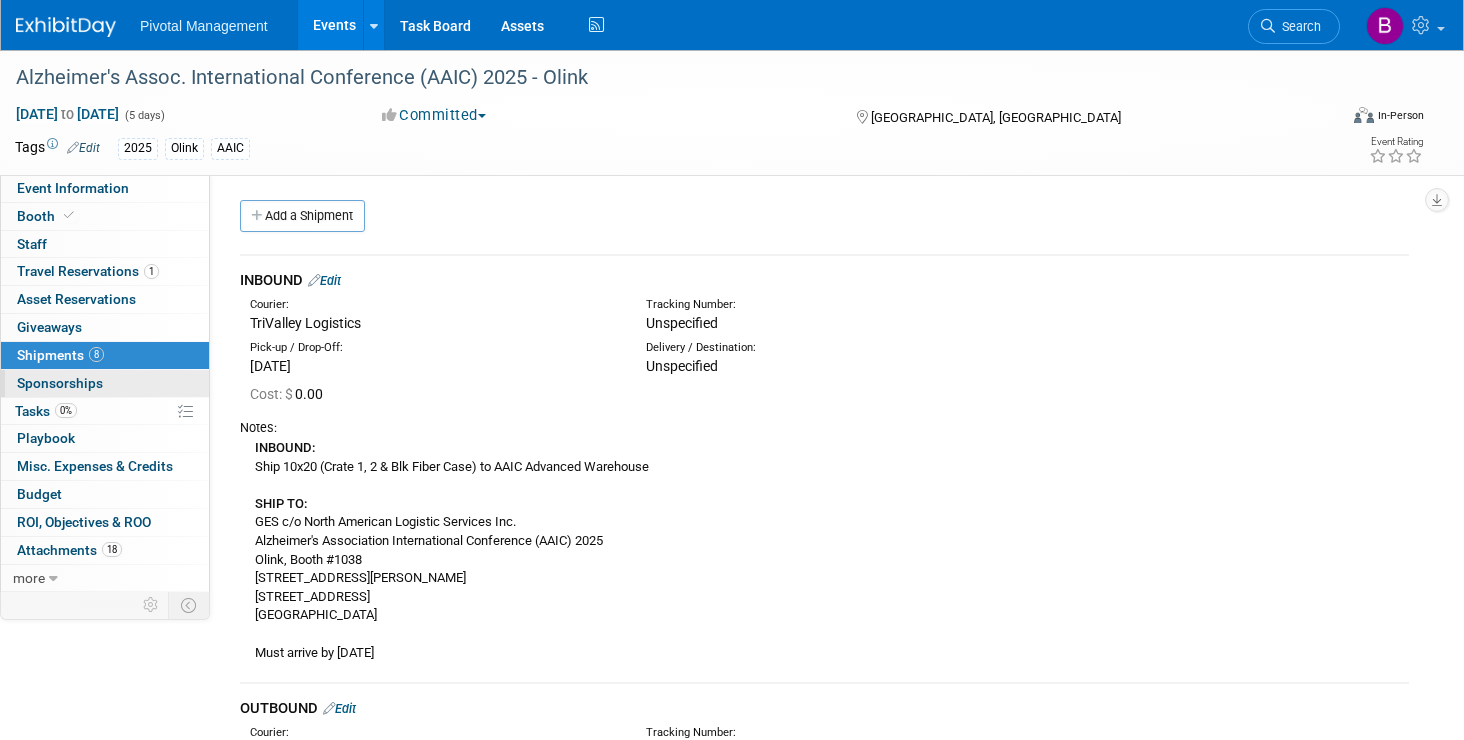 scroll, scrollTop: 0, scrollLeft: 0, axis: both 